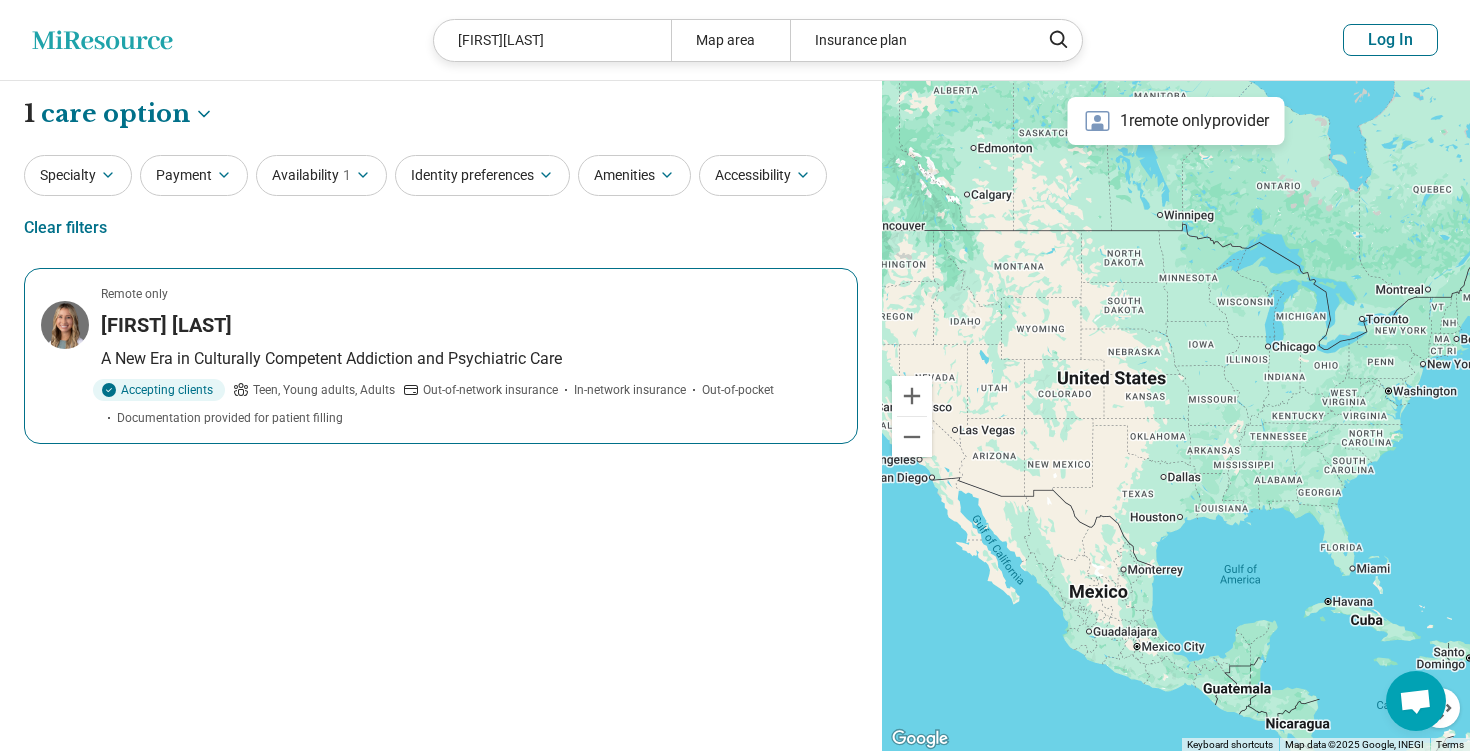 select on "***" 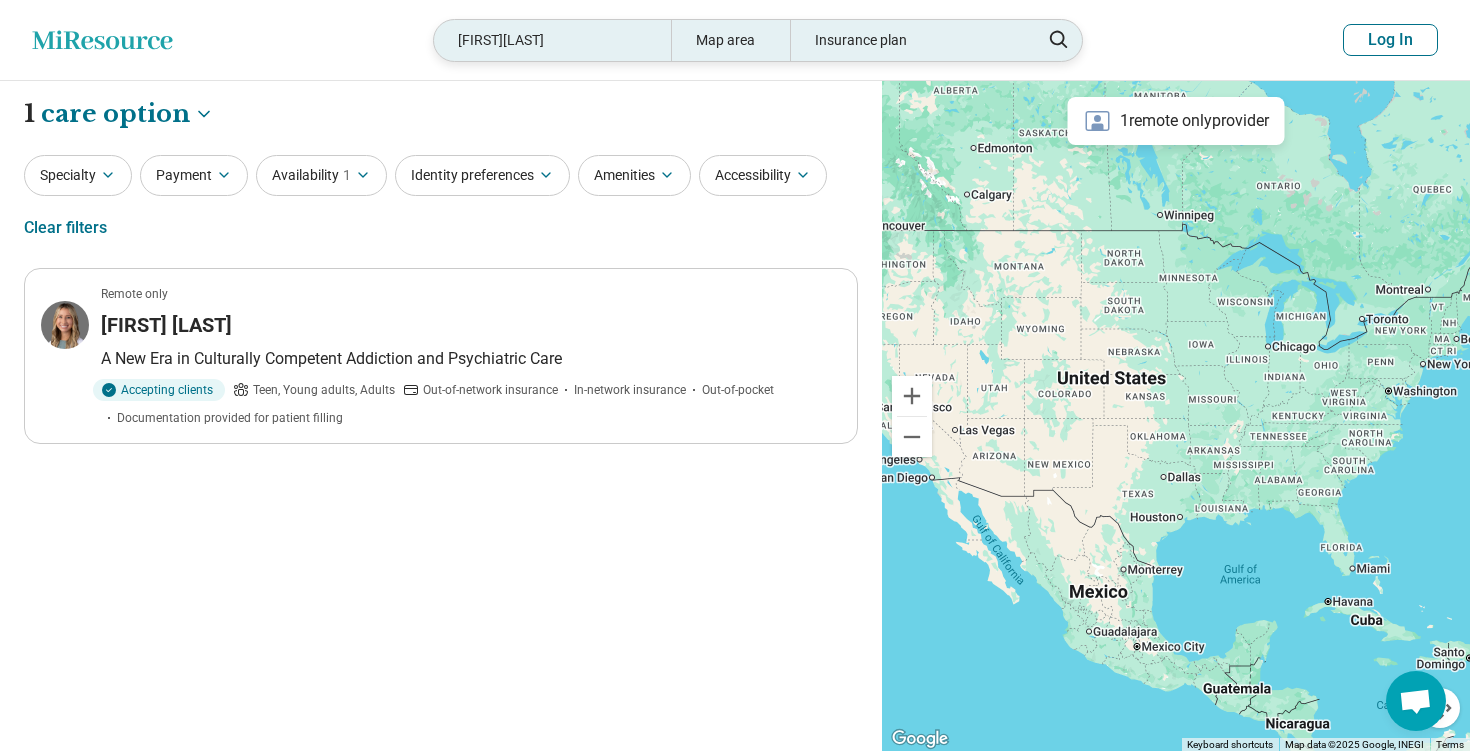 click on "EmilySidoti" at bounding box center (552, 40) 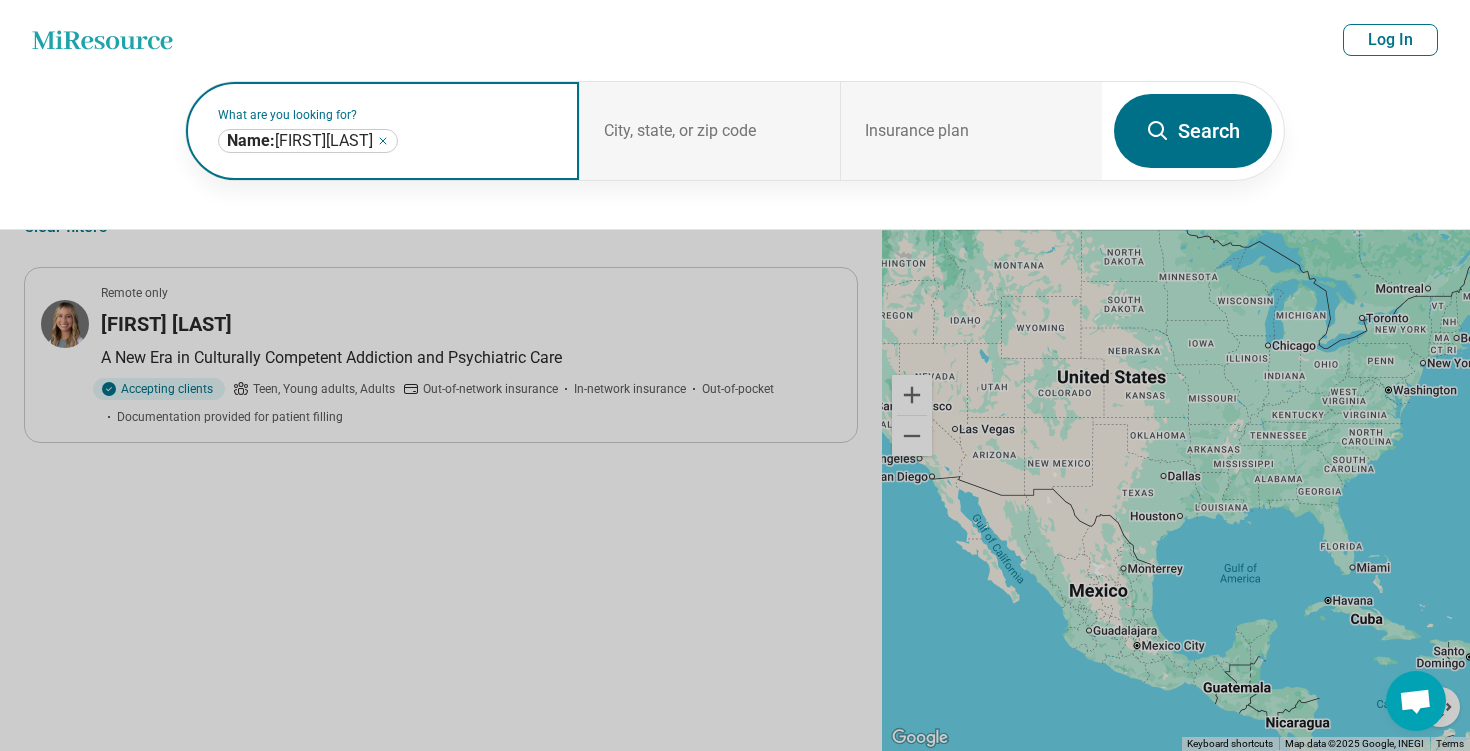 click 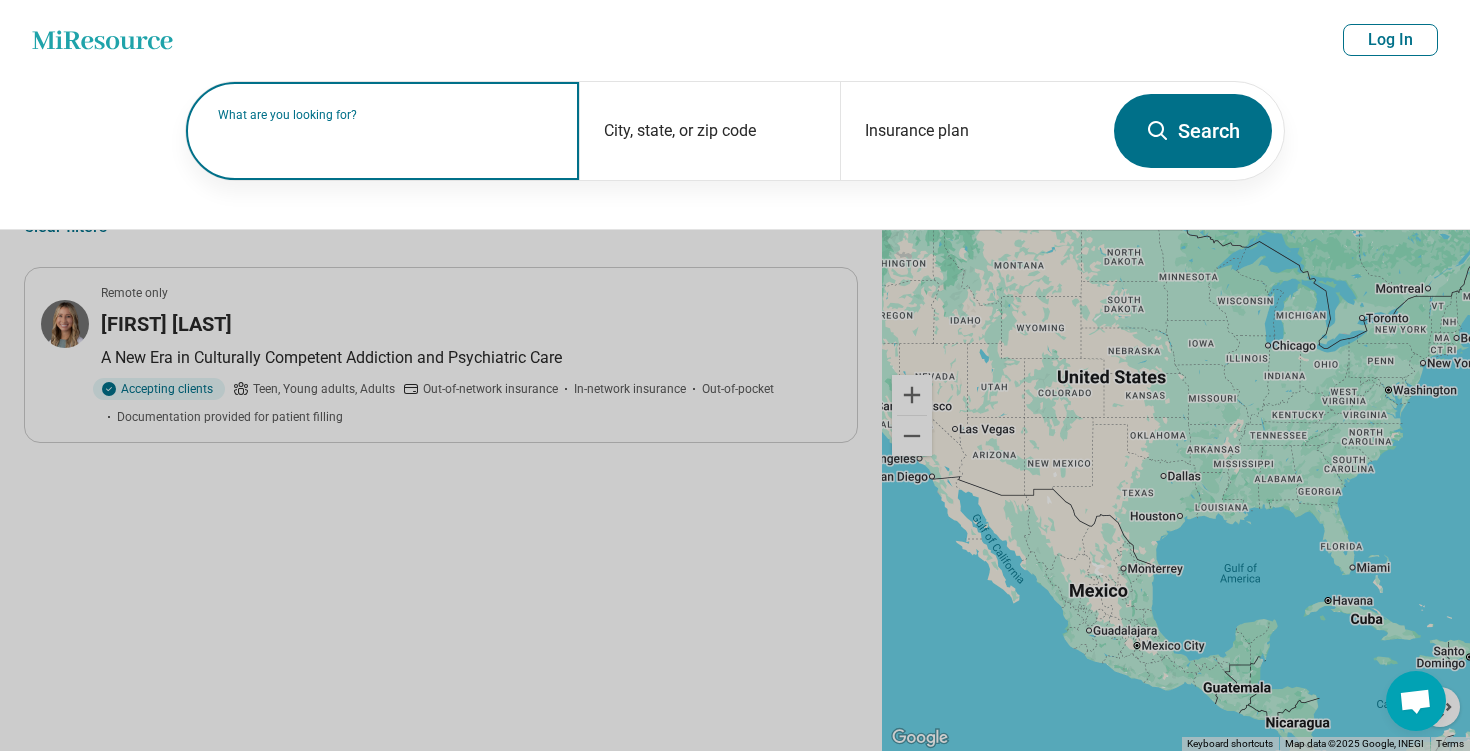 click on "What are you looking for?" at bounding box center [386, 115] 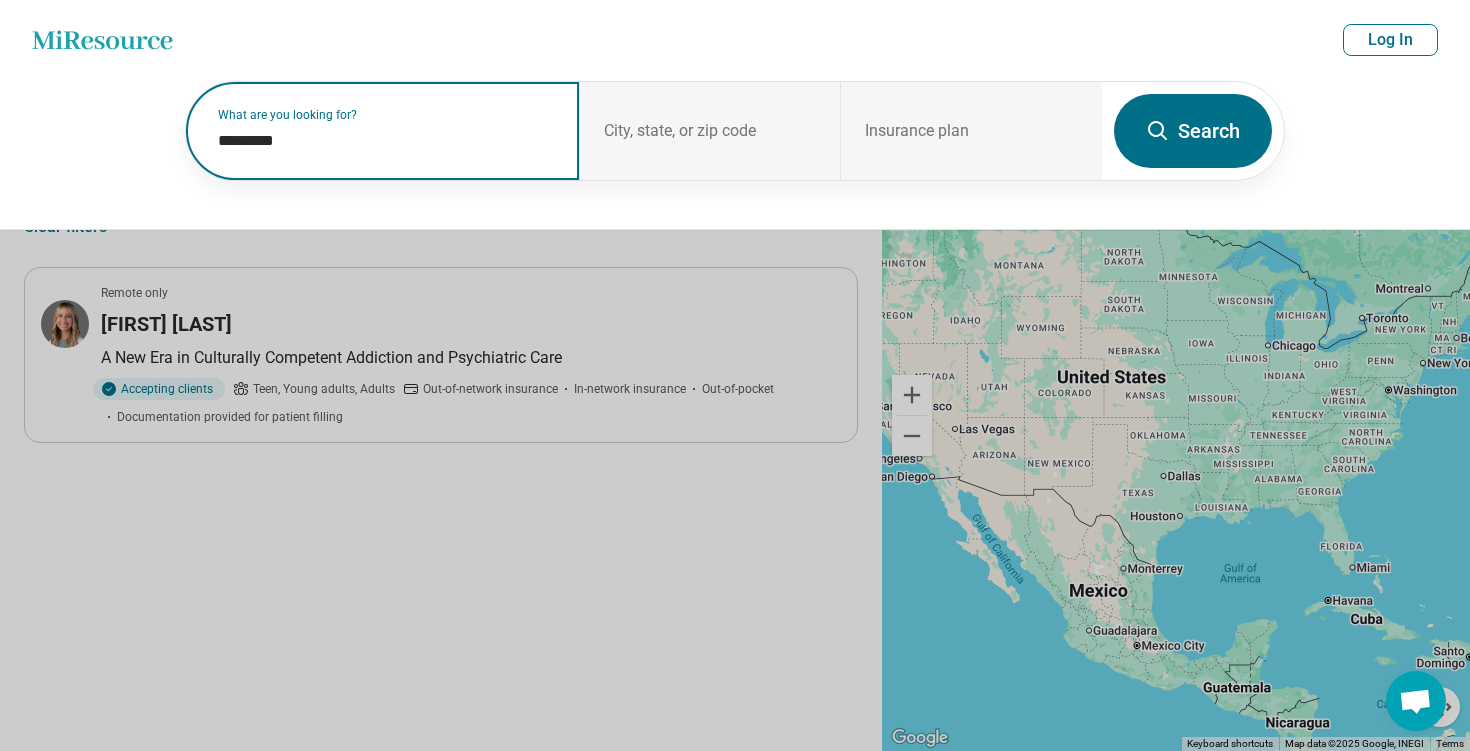 click on "*********" at bounding box center (386, 141) 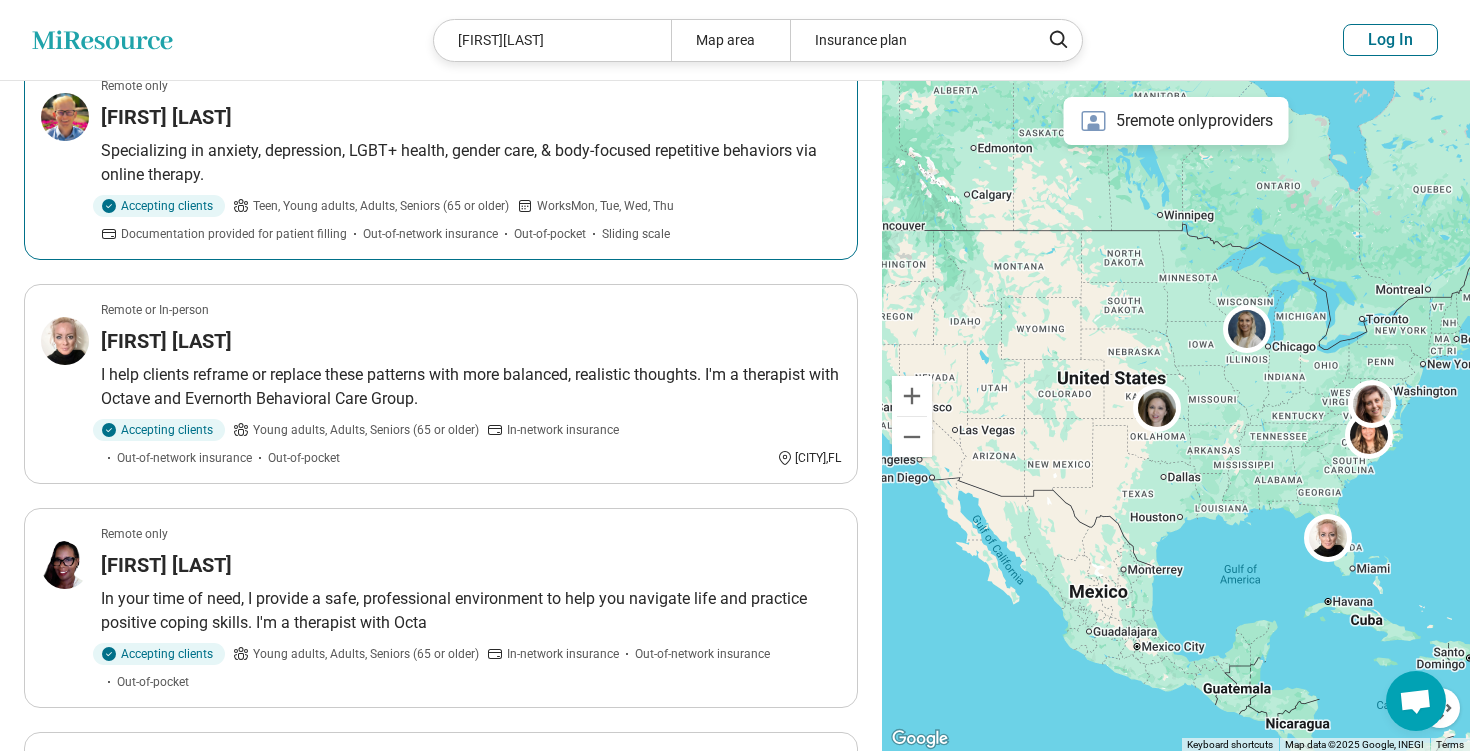 scroll, scrollTop: 1329, scrollLeft: 0, axis: vertical 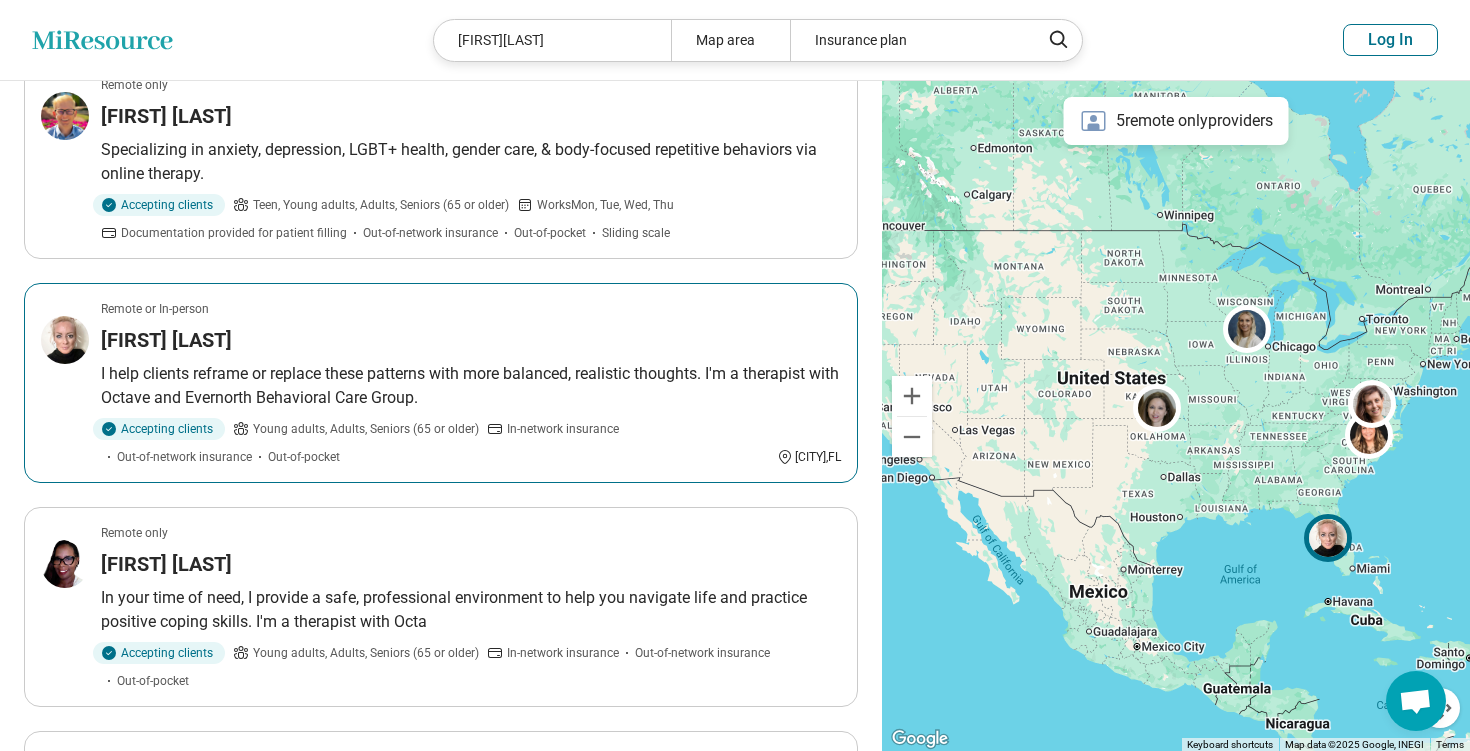 click on "Remote or In-person Amy Allen I help clients reframe or replace these patterns with more balanced, realistic thoughts.
I'm a therapist with Octave and Evernorth Behavioral Care Group. Accepting clients Young adults, Adults, Seniors (65 or older) In-network insurance Out-of-network insurance Out-of-pocket Tampa ,  FL" at bounding box center [441, 383] 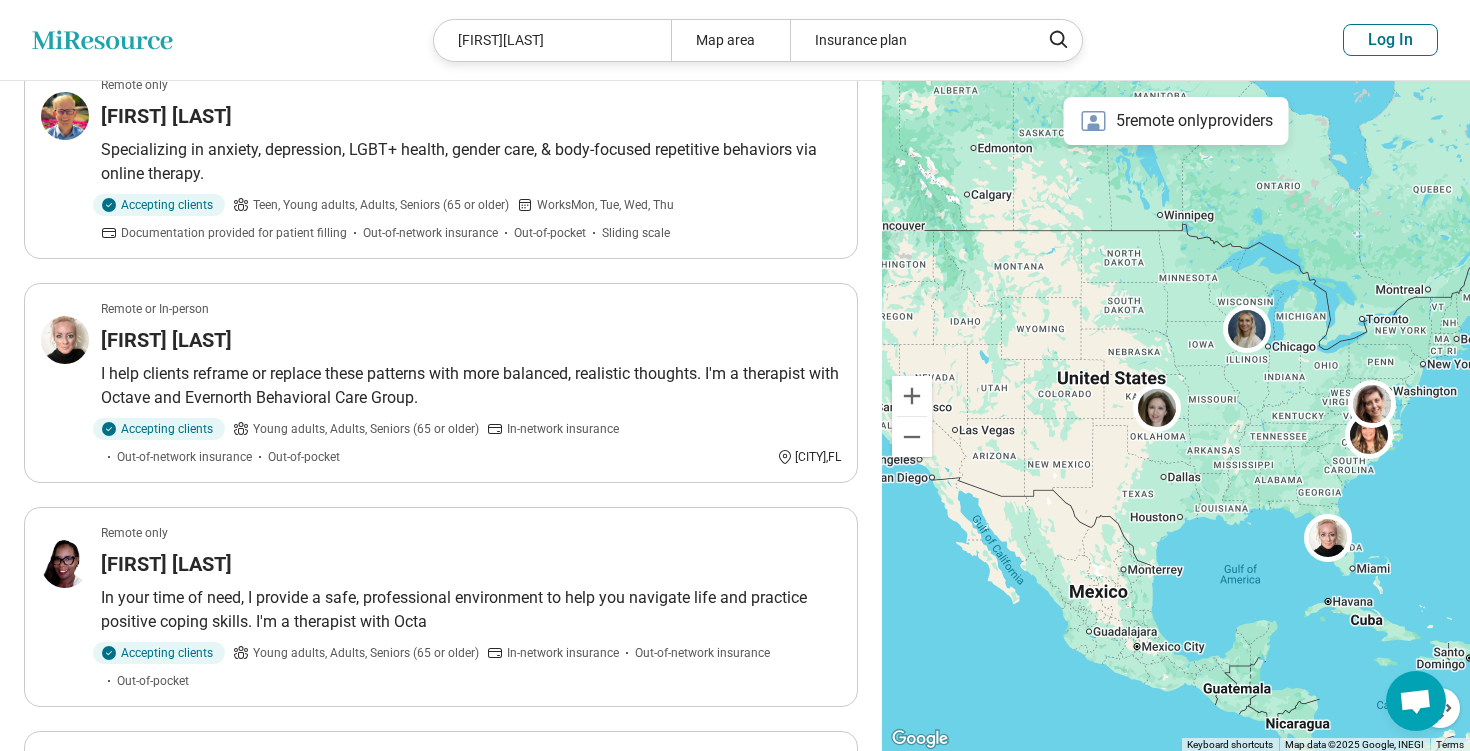 click on "AmyAllen" at bounding box center (552, 40) 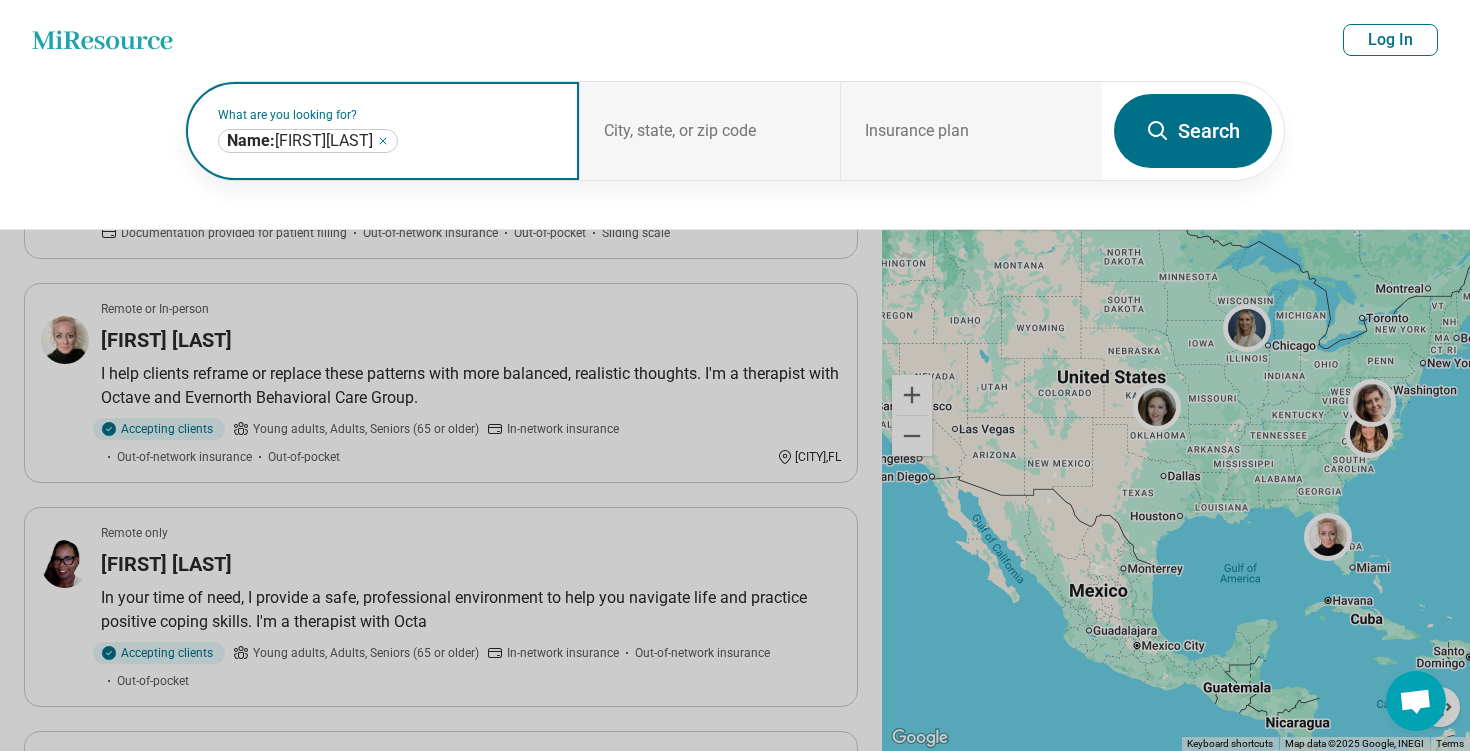 click 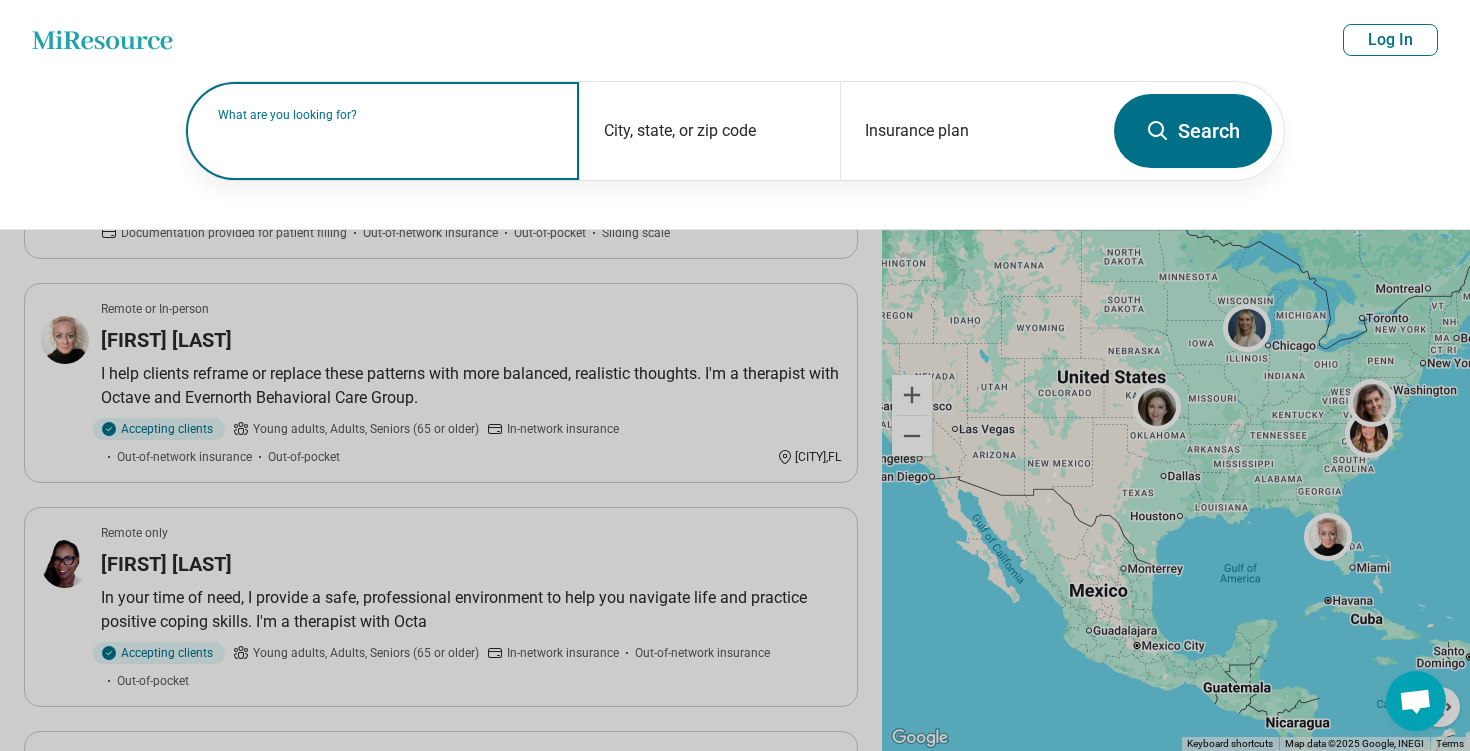 click on "What are you looking for?" at bounding box center [386, 115] 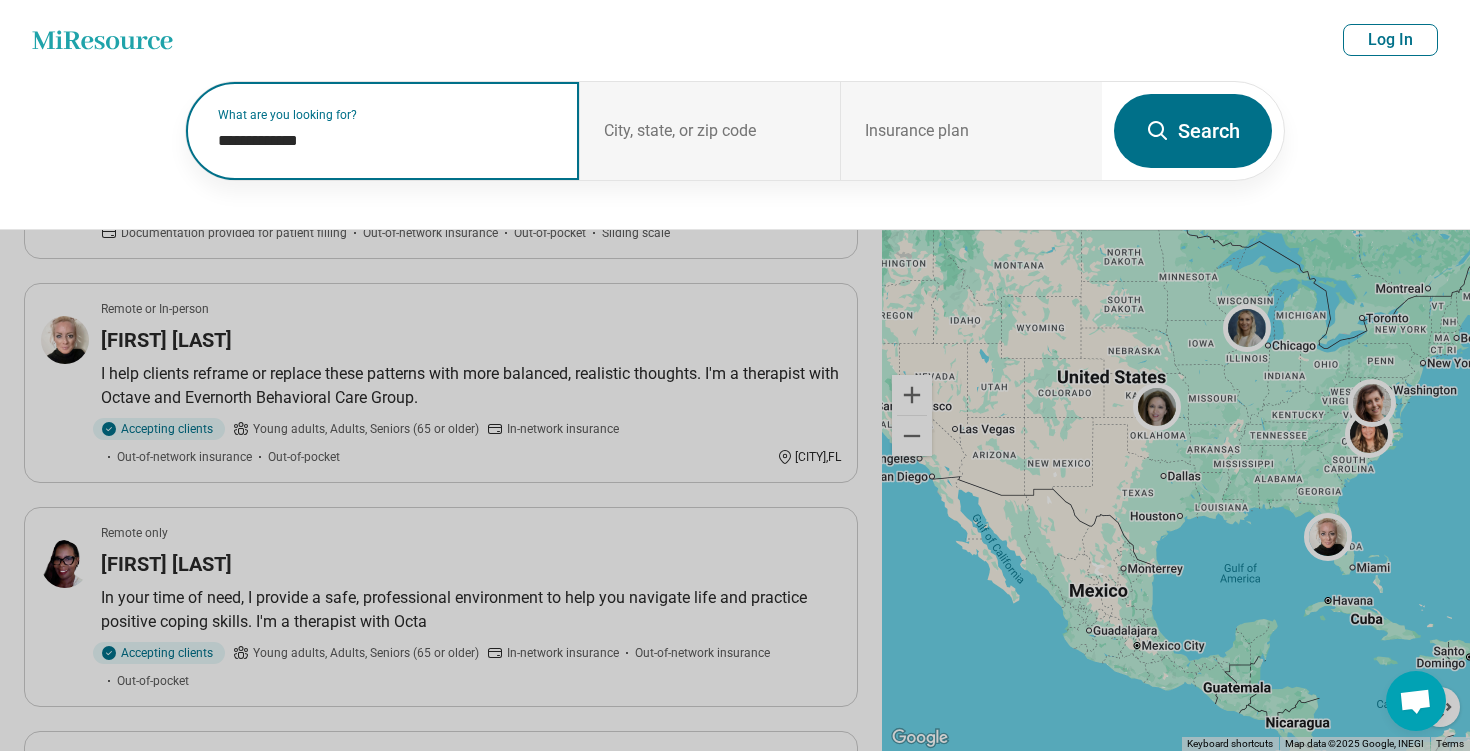 click on "**********" at bounding box center (386, 141) 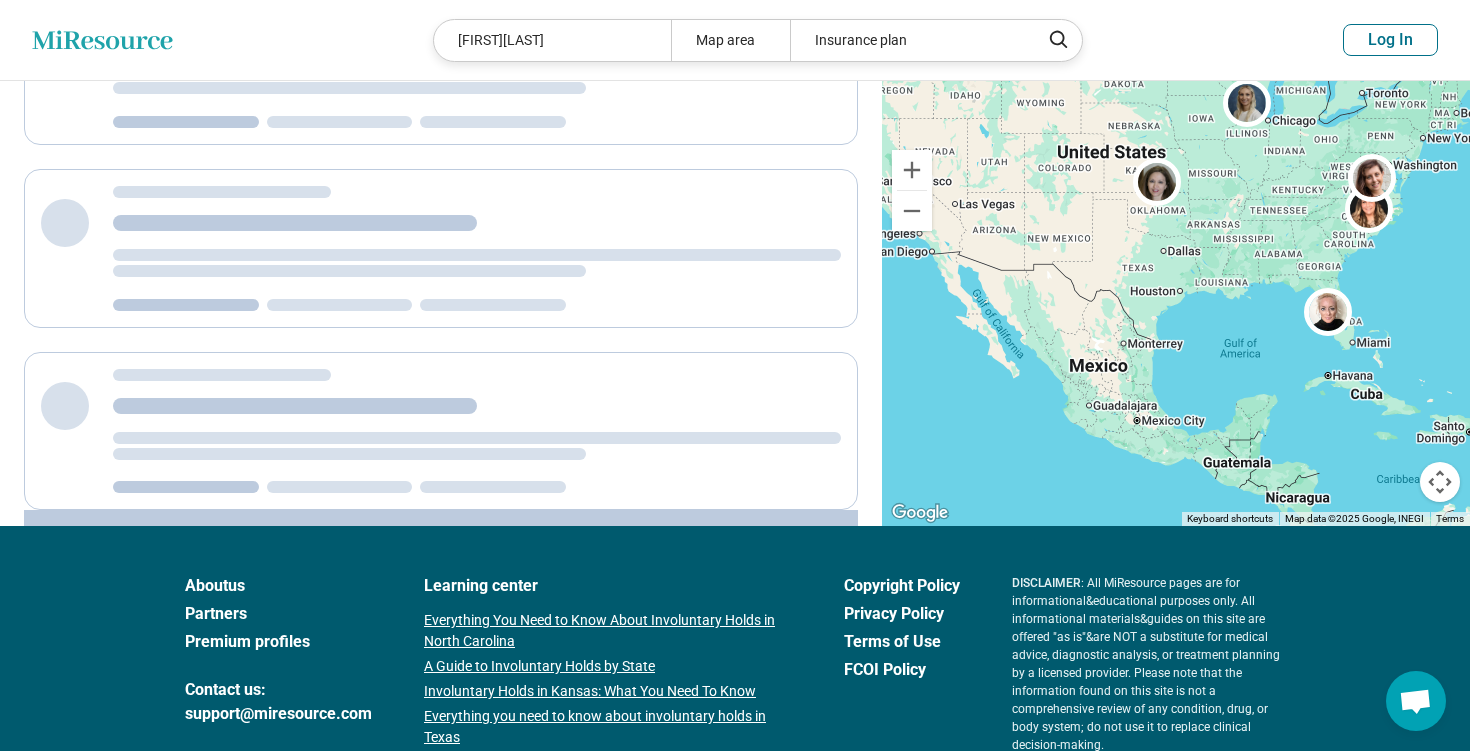 scroll, scrollTop: 587, scrollLeft: 0, axis: vertical 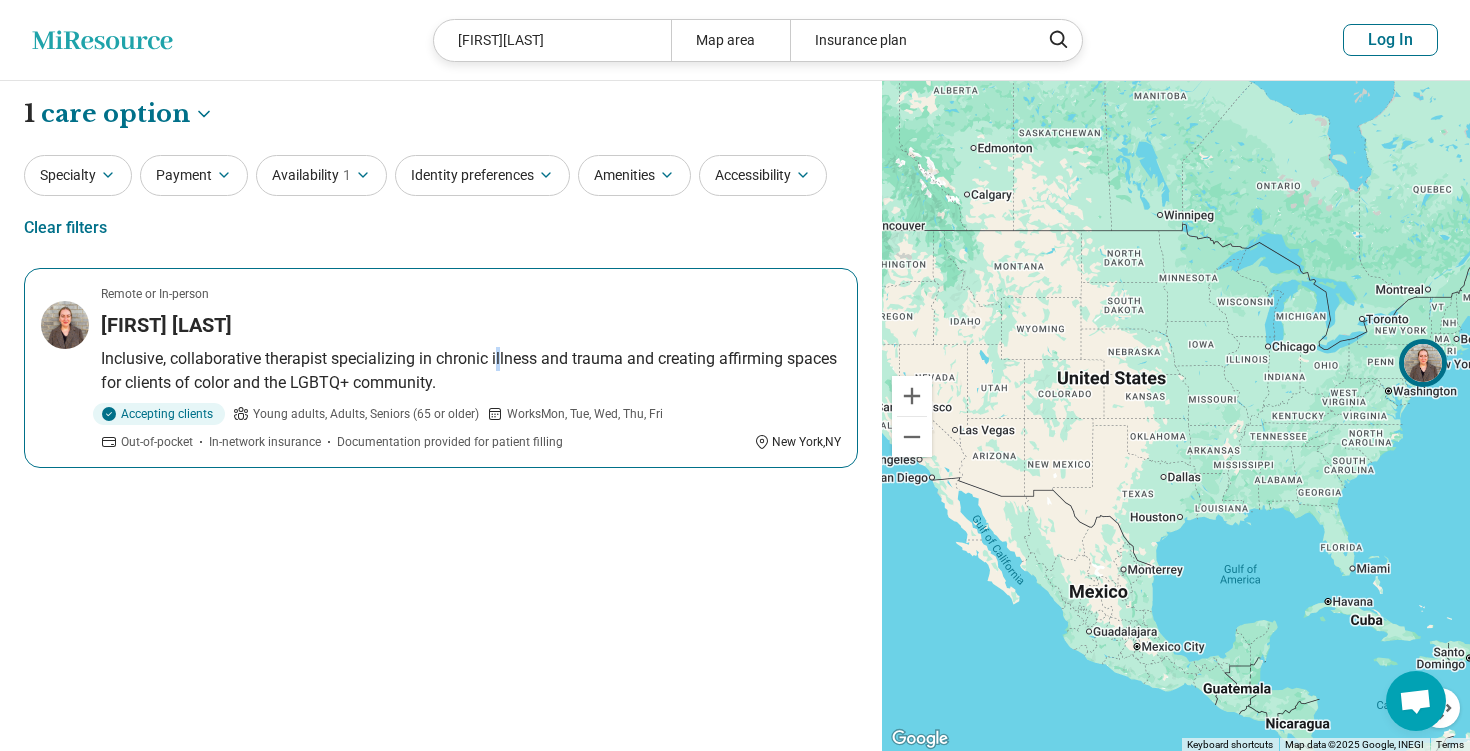 click on "Inclusive, collaborative therapist specializing in chronic illness and trauma and creating affirming spaces for clients of color and the LGBTQ+ community." at bounding box center (471, 371) 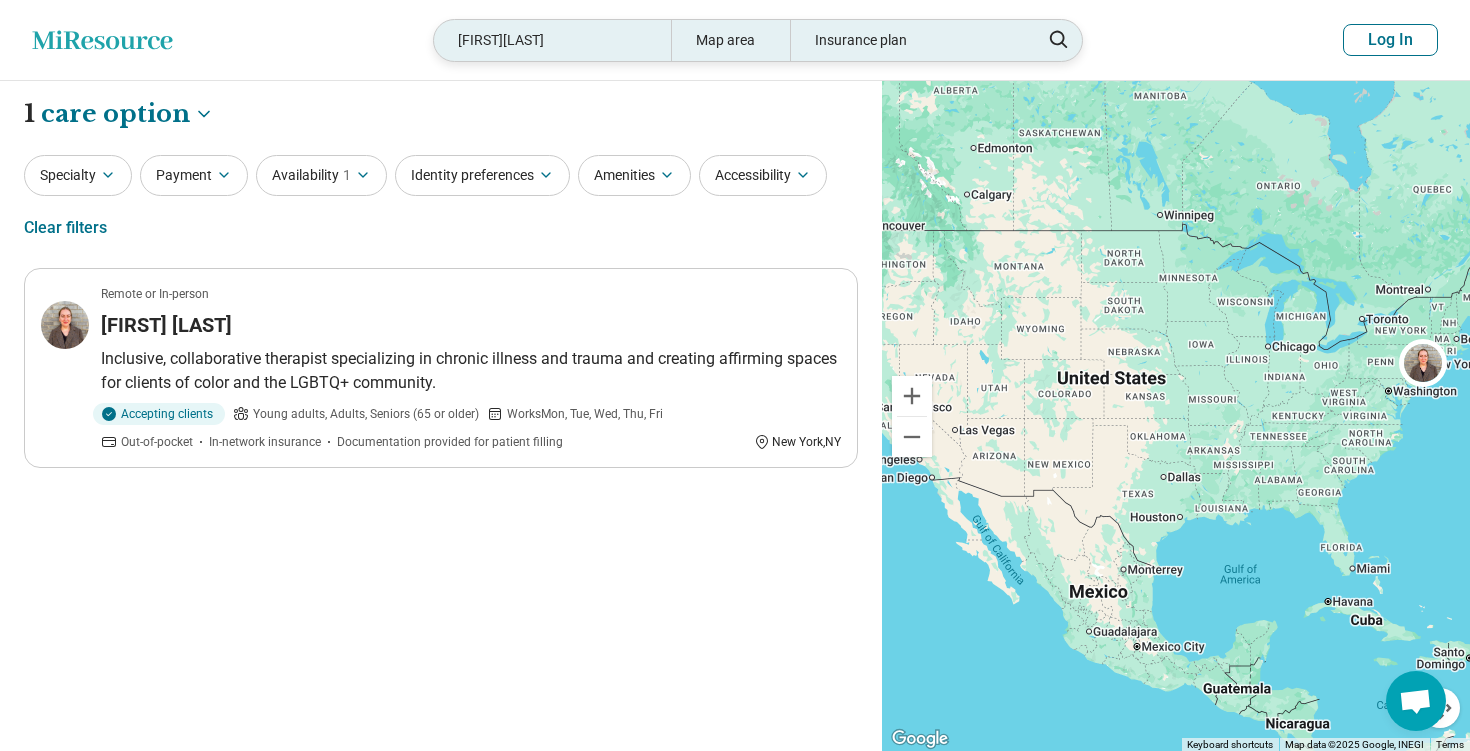 click on "DanaReszutek" at bounding box center (552, 40) 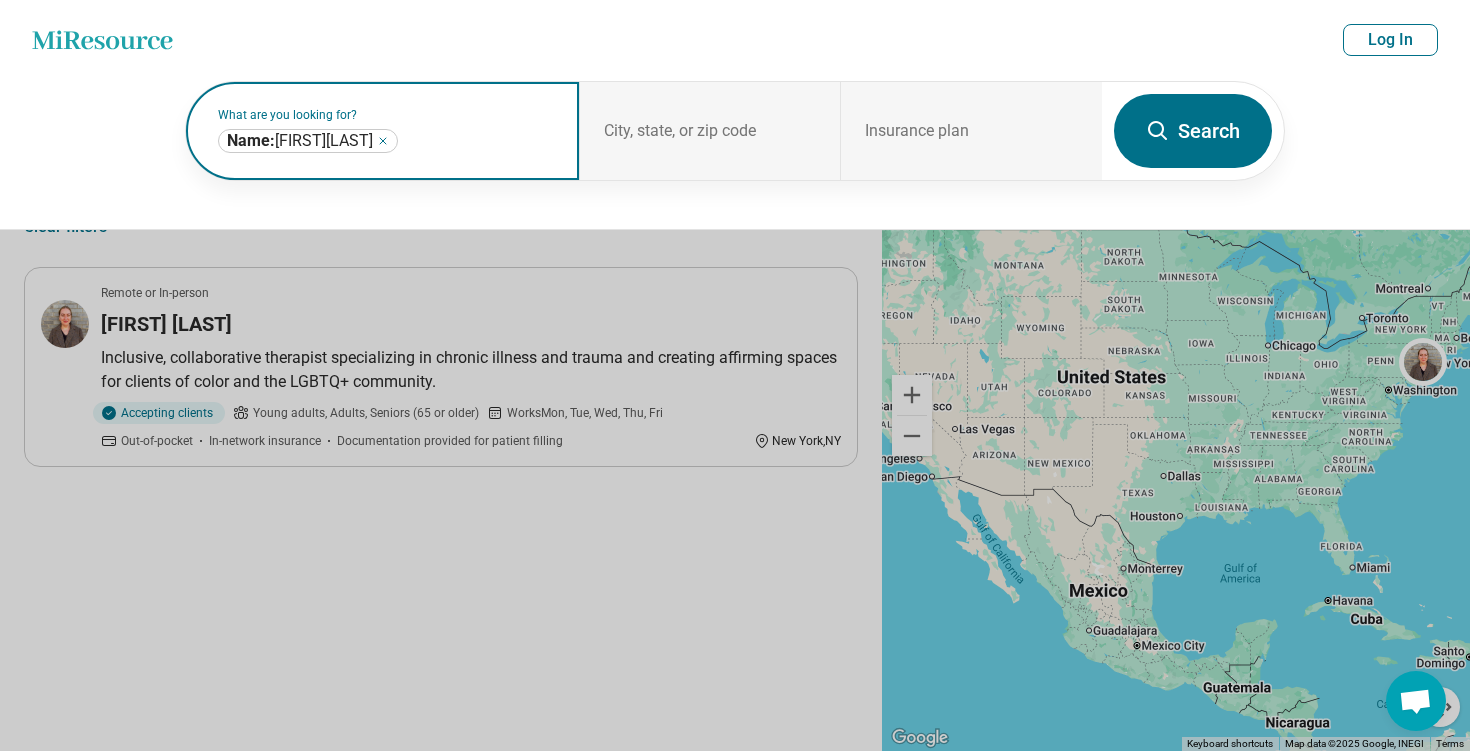 click 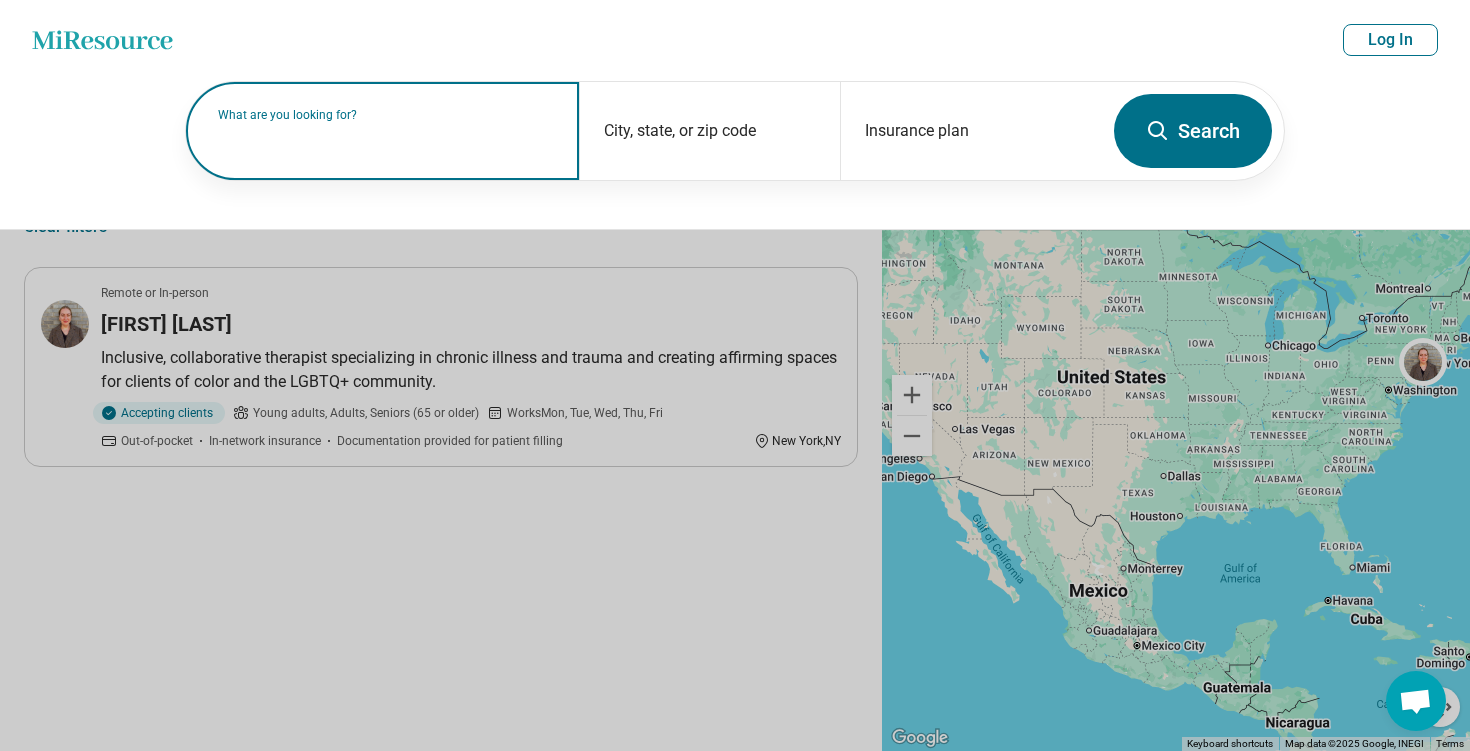 click on "What are you looking for?" at bounding box center (386, 115) 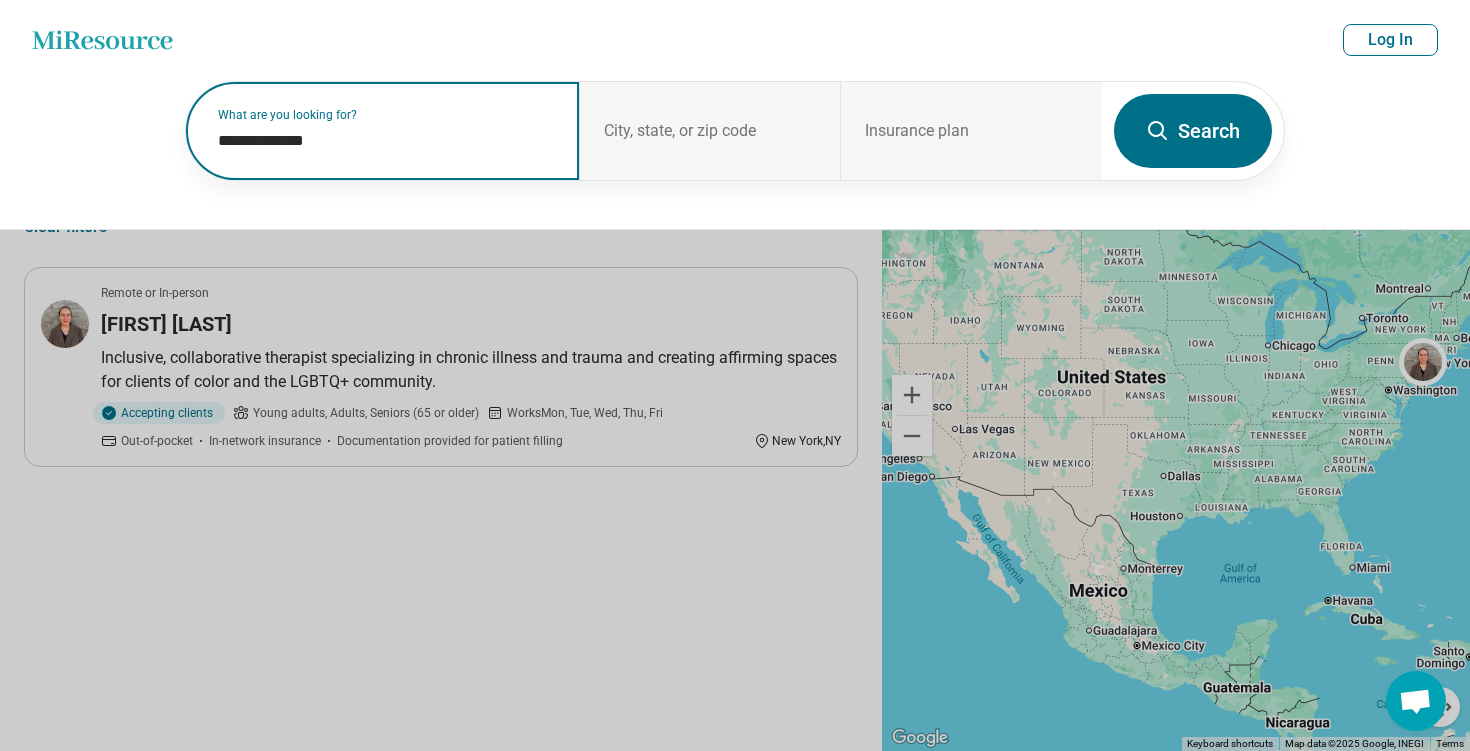 click on "**********" at bounding box center [386, 141] 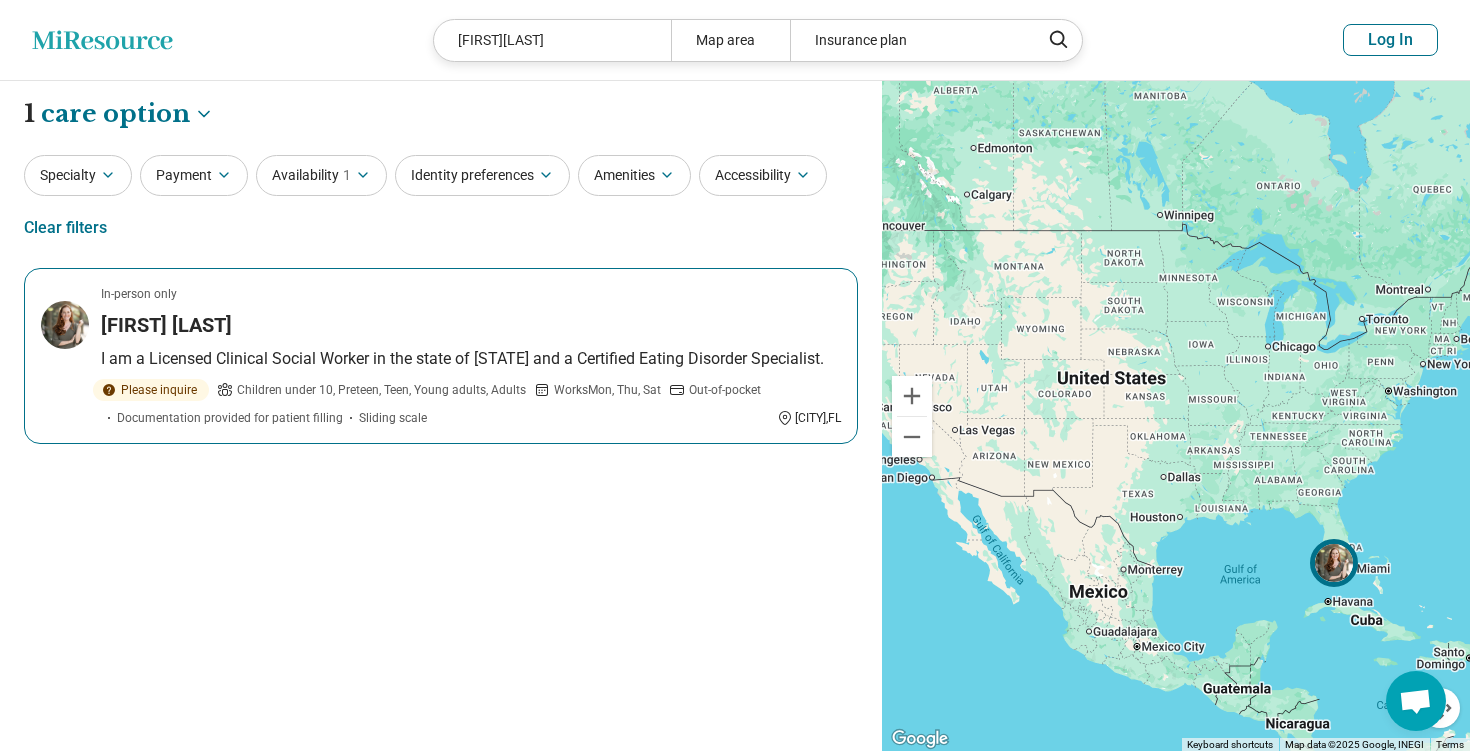 click on "In-person only" at bounding box center (471, 294) 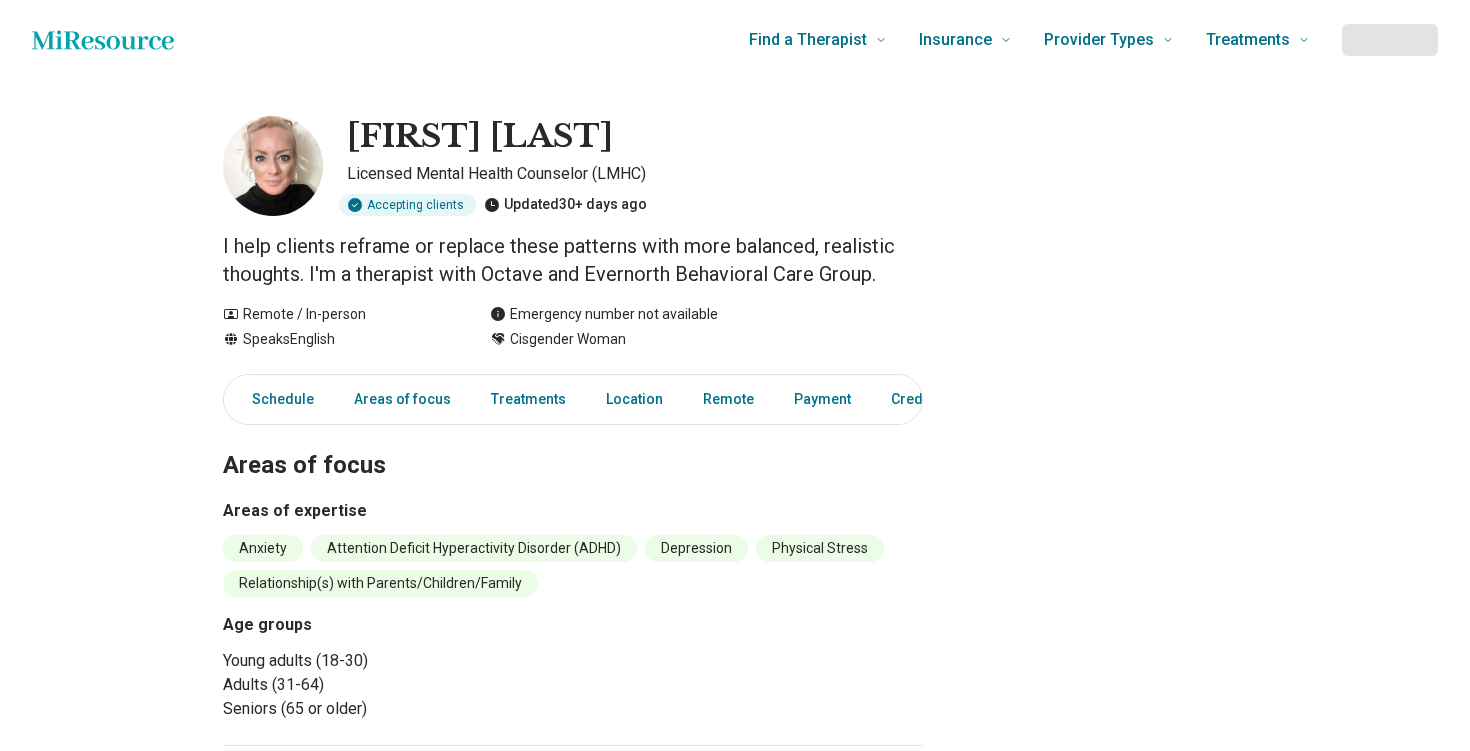 scroll, scrollTop: 0, scrollLeft: 0, axis: both 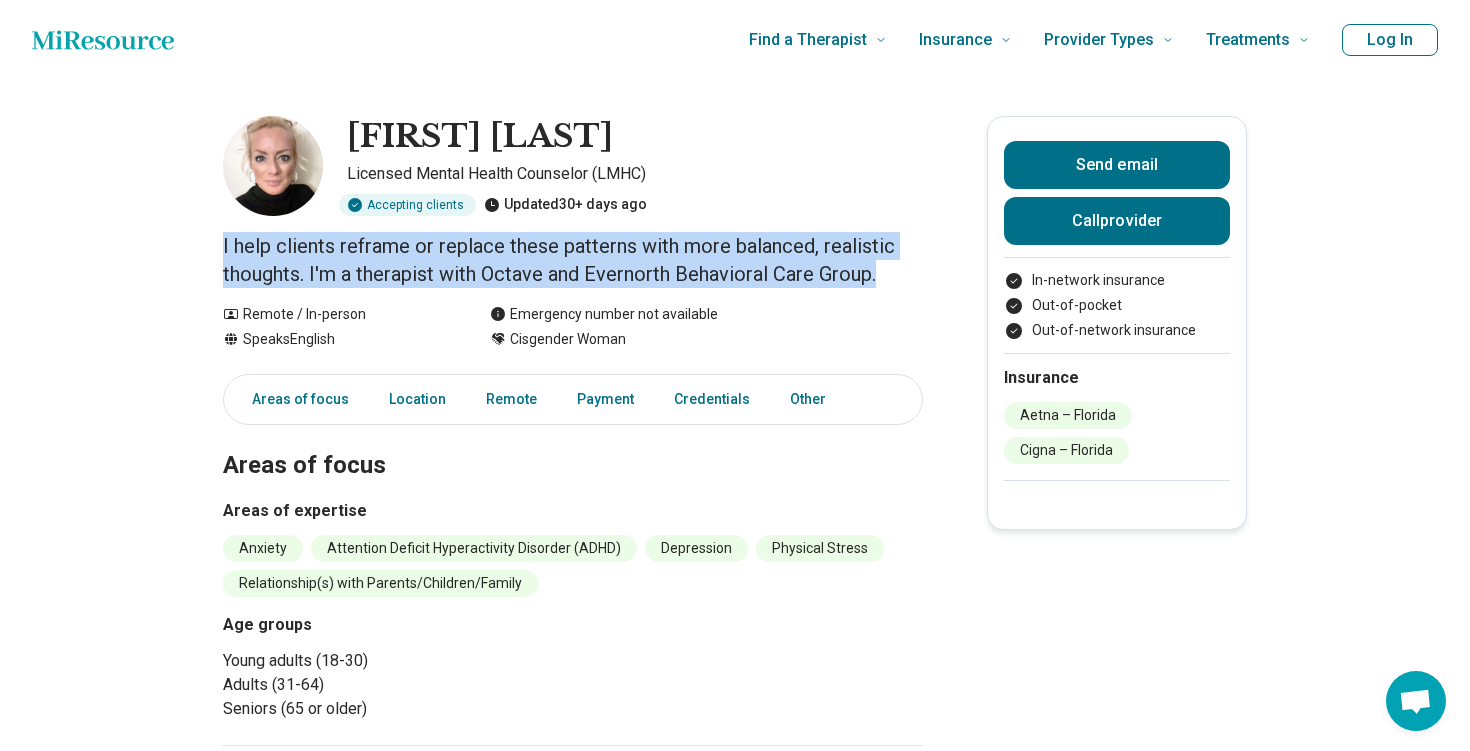 drag, startPoint x: 203, startPoint y: 236, endPoint x: 879, endPoint y: 290, distance: 678.1534 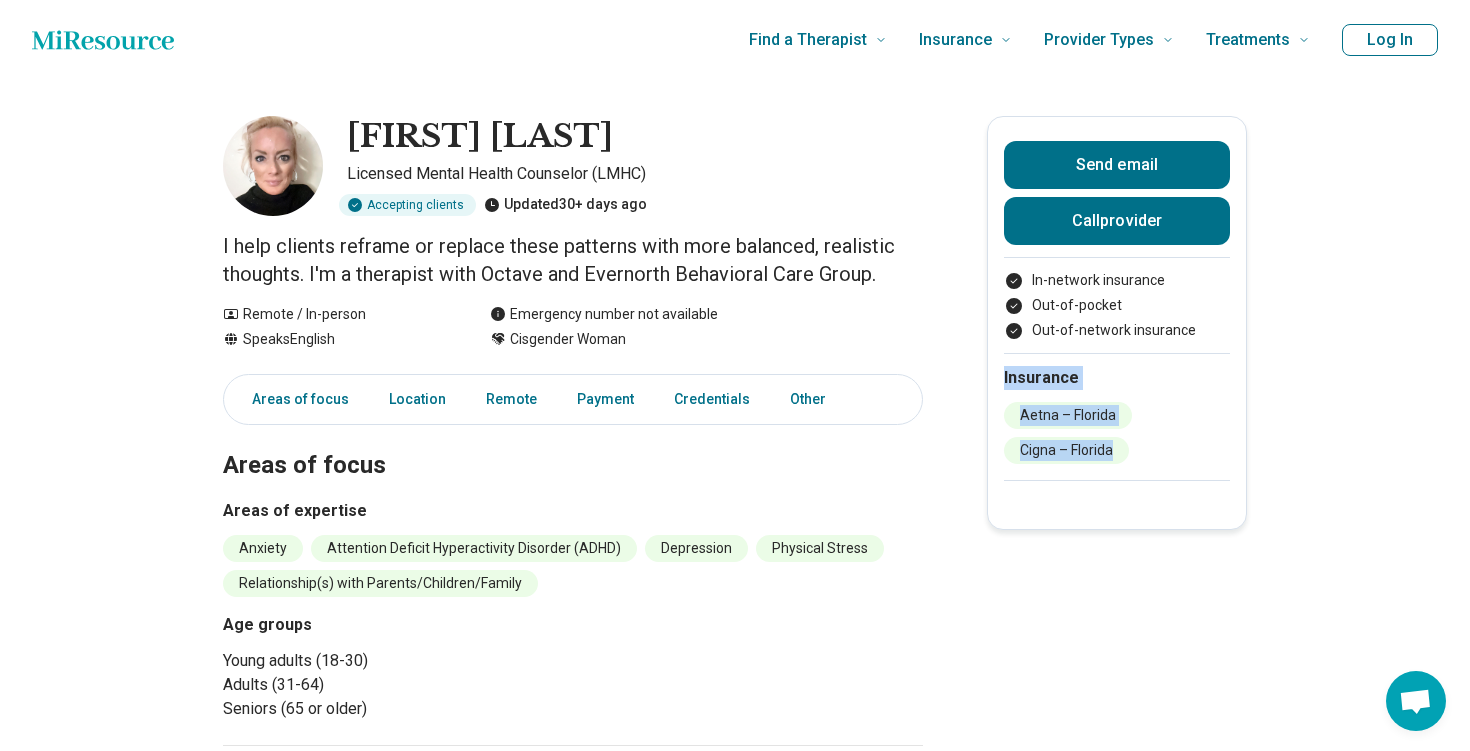 drag, startPoint x: 1003, startPoint y: 374, endPoint x: 1171, endPoint y: 478, distance: 197.58542 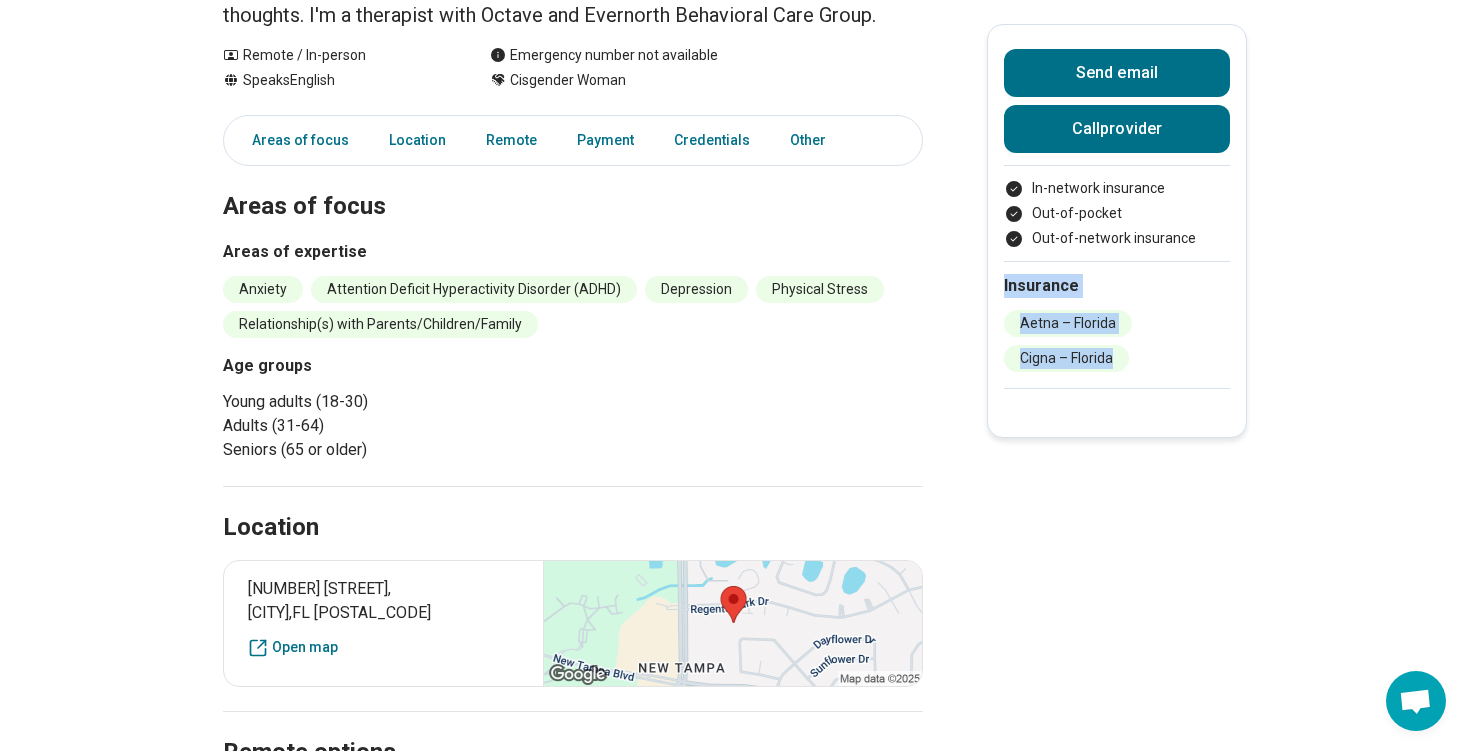 scroll, scrollTop: 304, scrollLeft: 0, axis: vertical 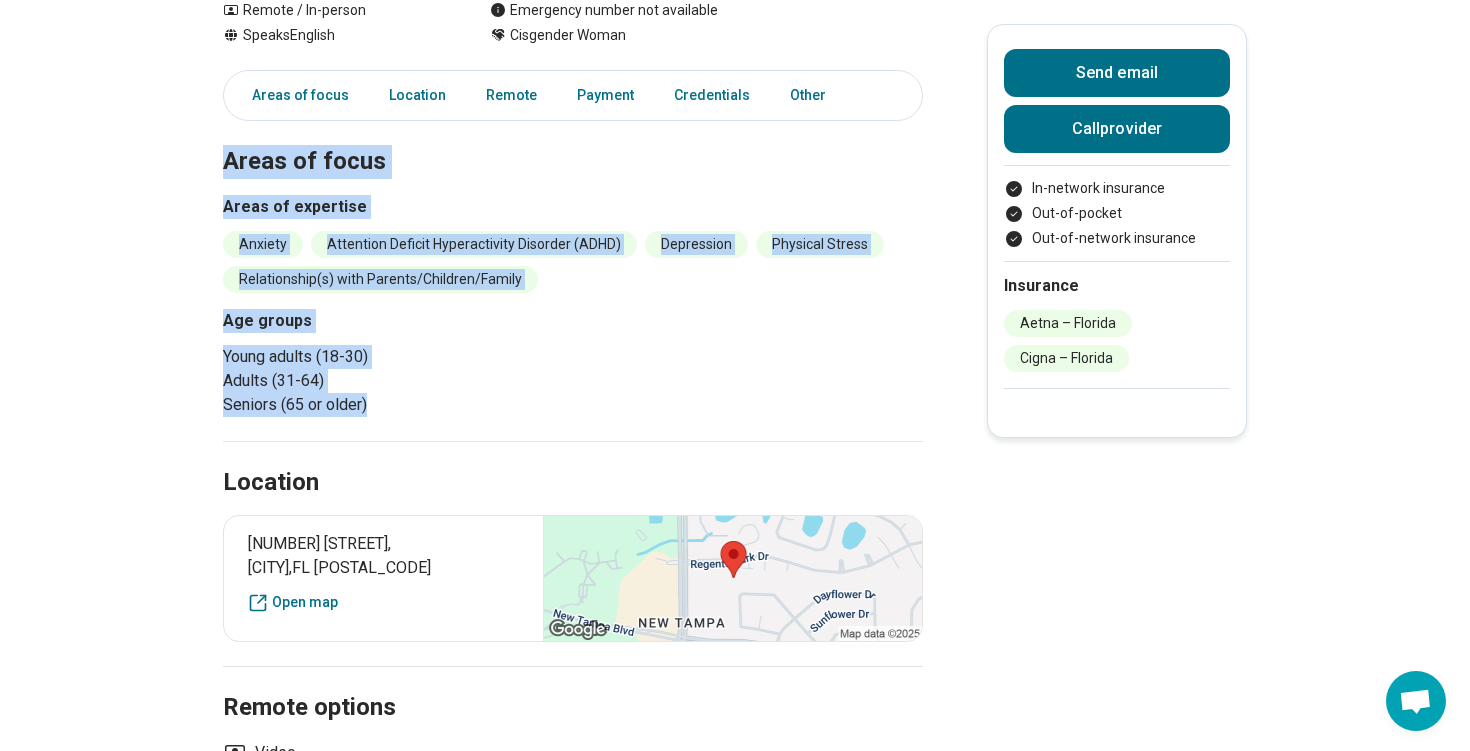 drag, startPoint x: 218, startPoint y: 165, endPoint x: 577, endPoint y: 414, distance: 436.90045 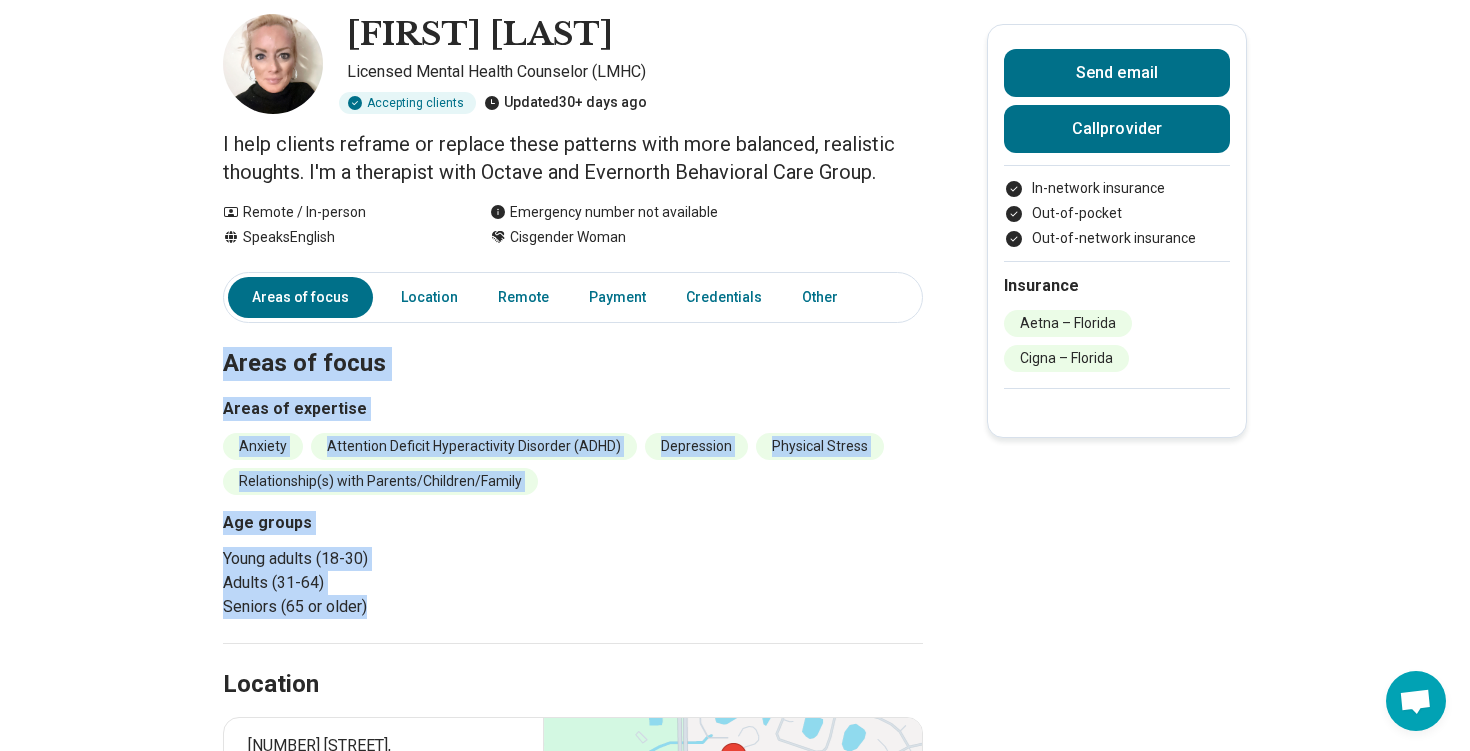 scroll, scrollTop: 0, scrollLeft: 0, axis: both 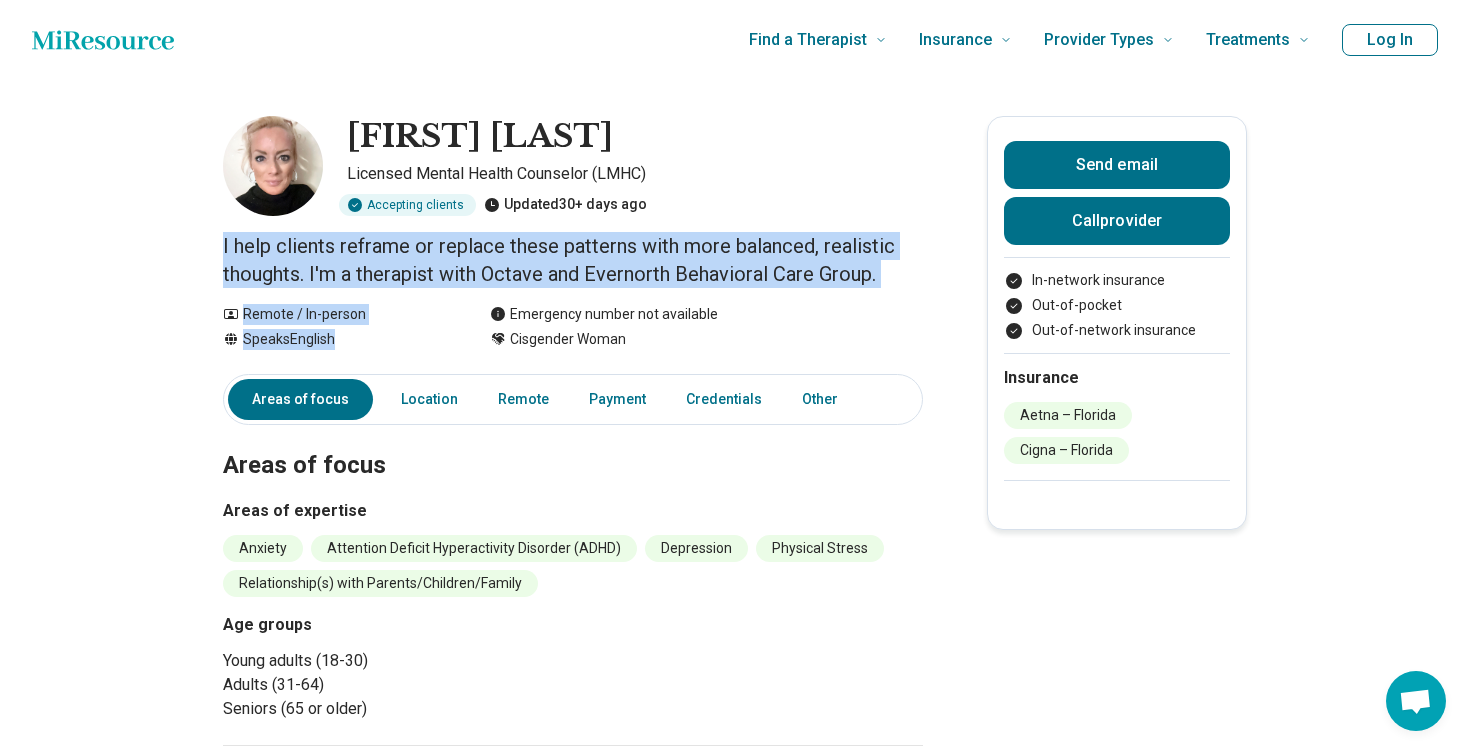 drag, startPoint x: 211, startPoint y: 241, endPoint x: 861, endPoint y: 299, distance: 652.5826 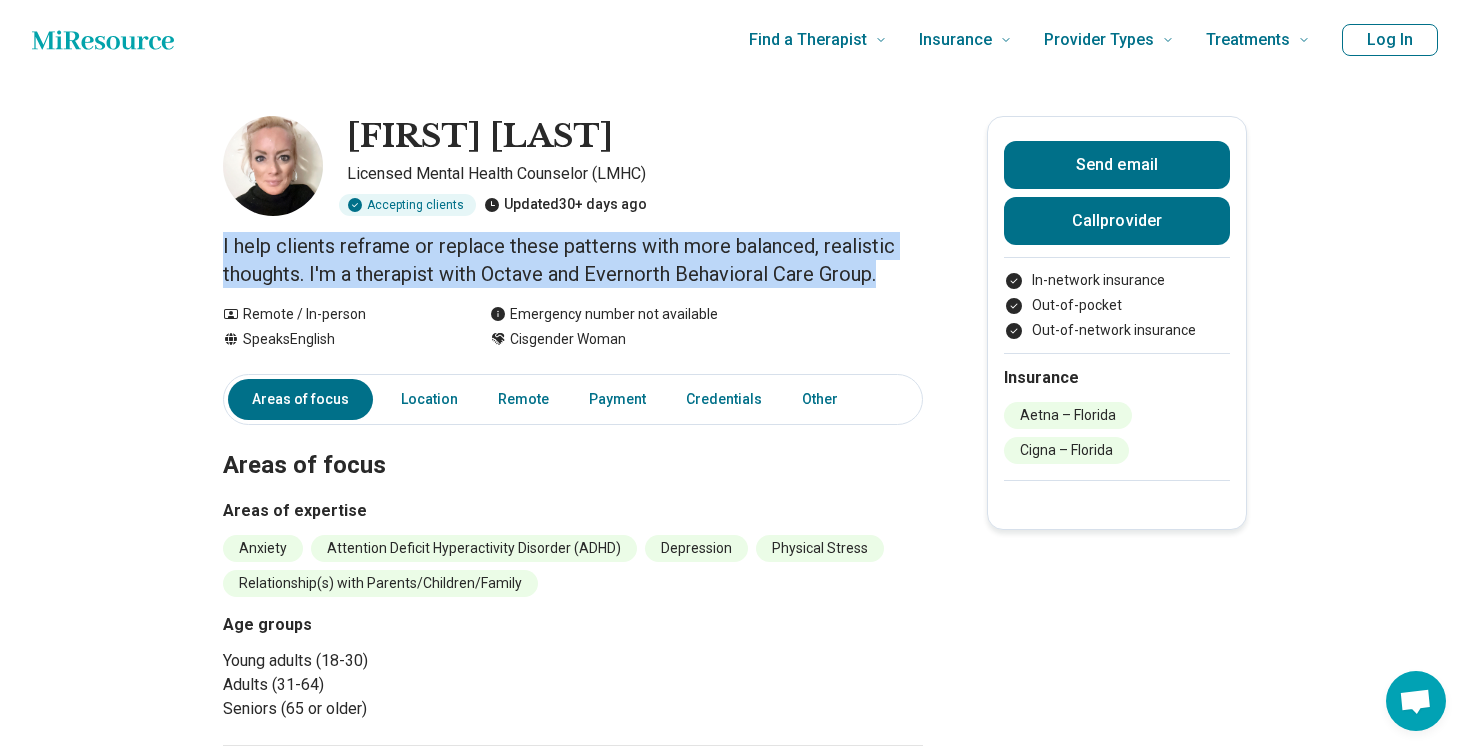 drag, startPoint x: 902, startPoint y: 269, endPoint x: 190, endPoint y: 253, distance: 712.17975 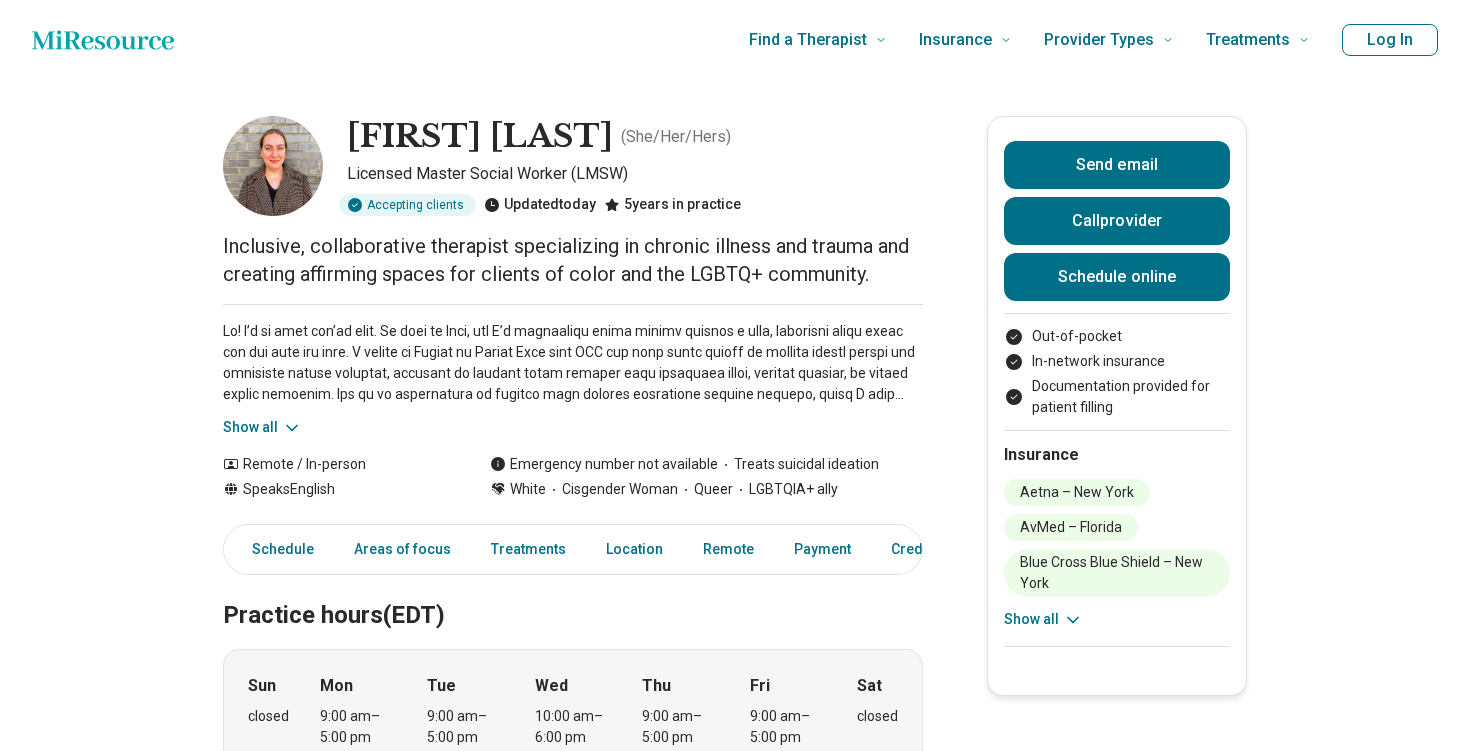 scroll, scrollTop: 0, scrollLeft: 0, axis: both 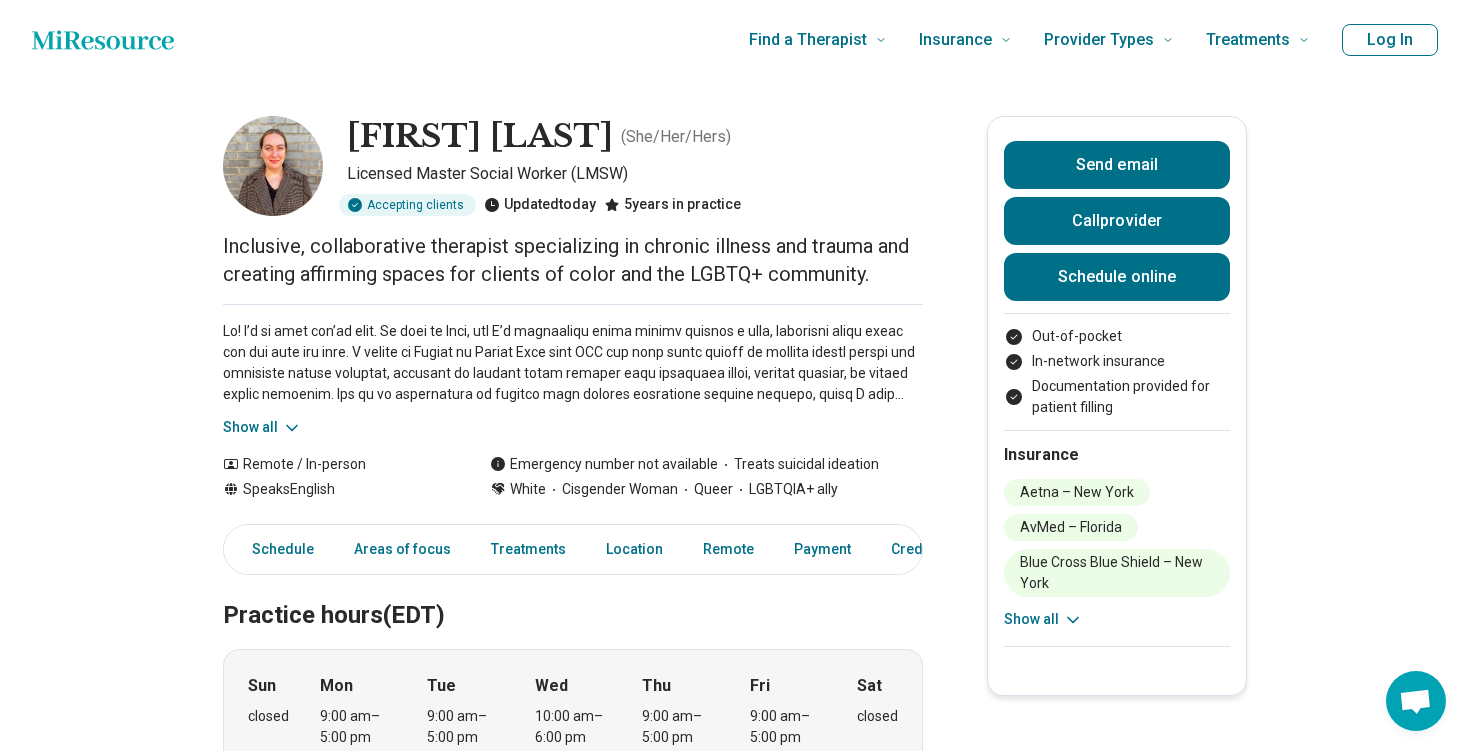 click on "Show all" at bounding box center [573, 371] 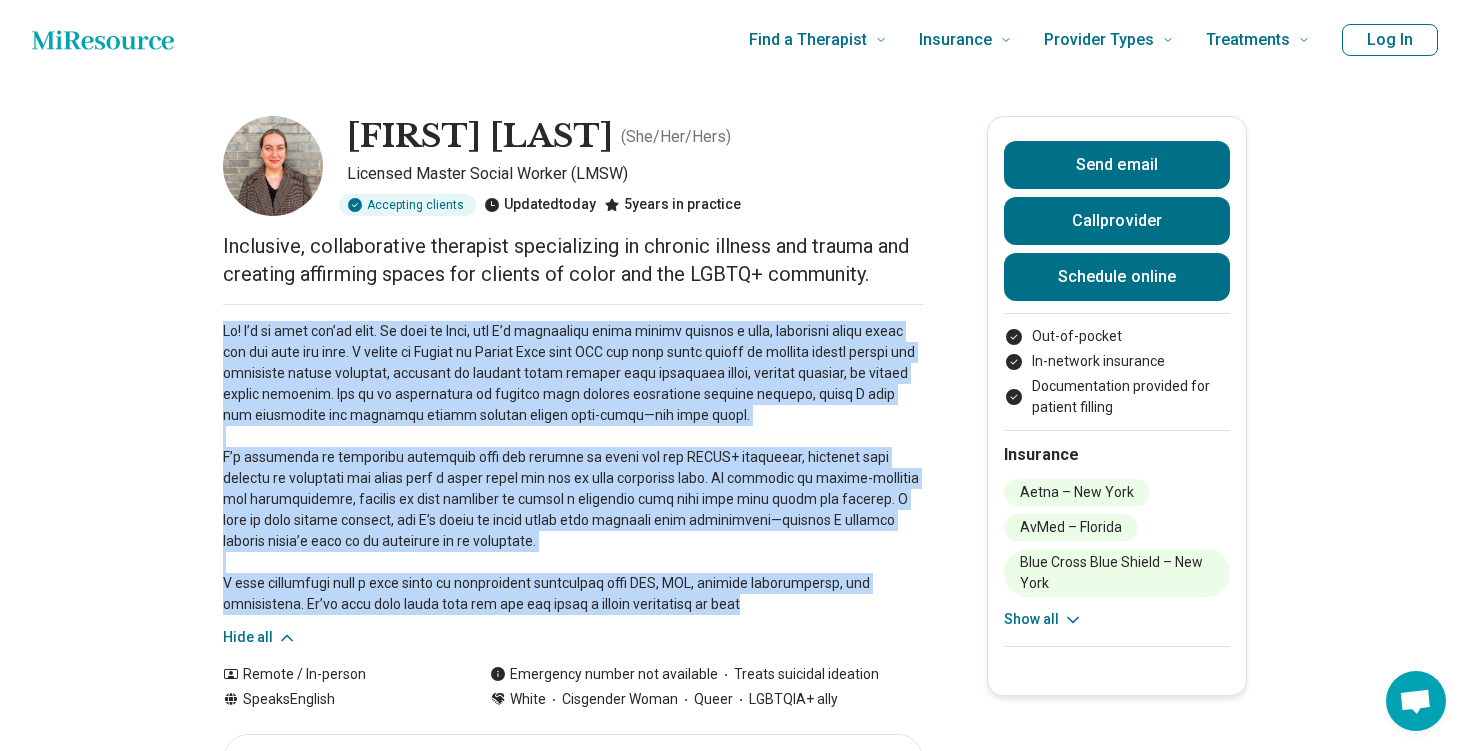 drag, startPoint x: 278, startPoint y: 370, endPoint x: 774, endPoint y: 603, distance: 548.0009 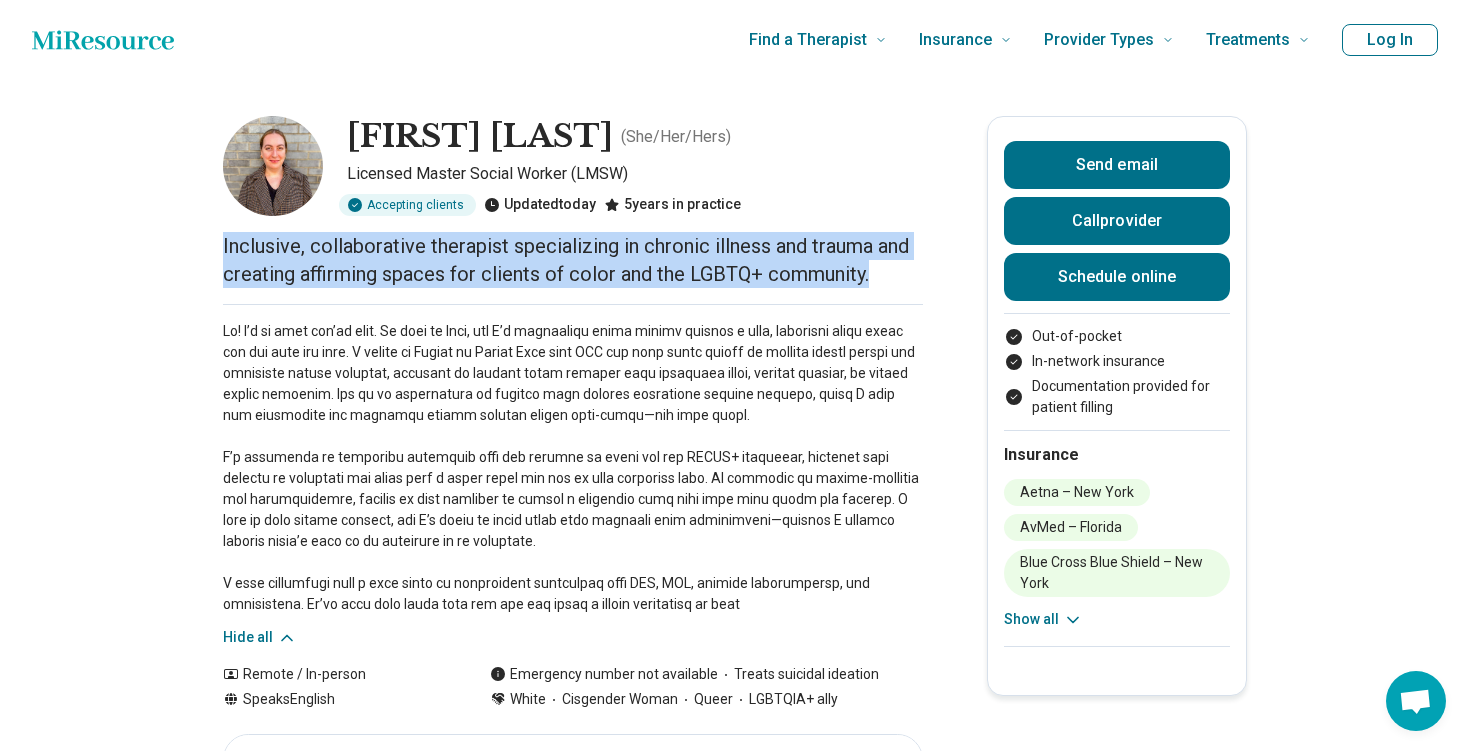 drag, startPoint x: 215, startPoint y: 240, endPoint x: 903, endPoint y: 293, distance: 690.0384 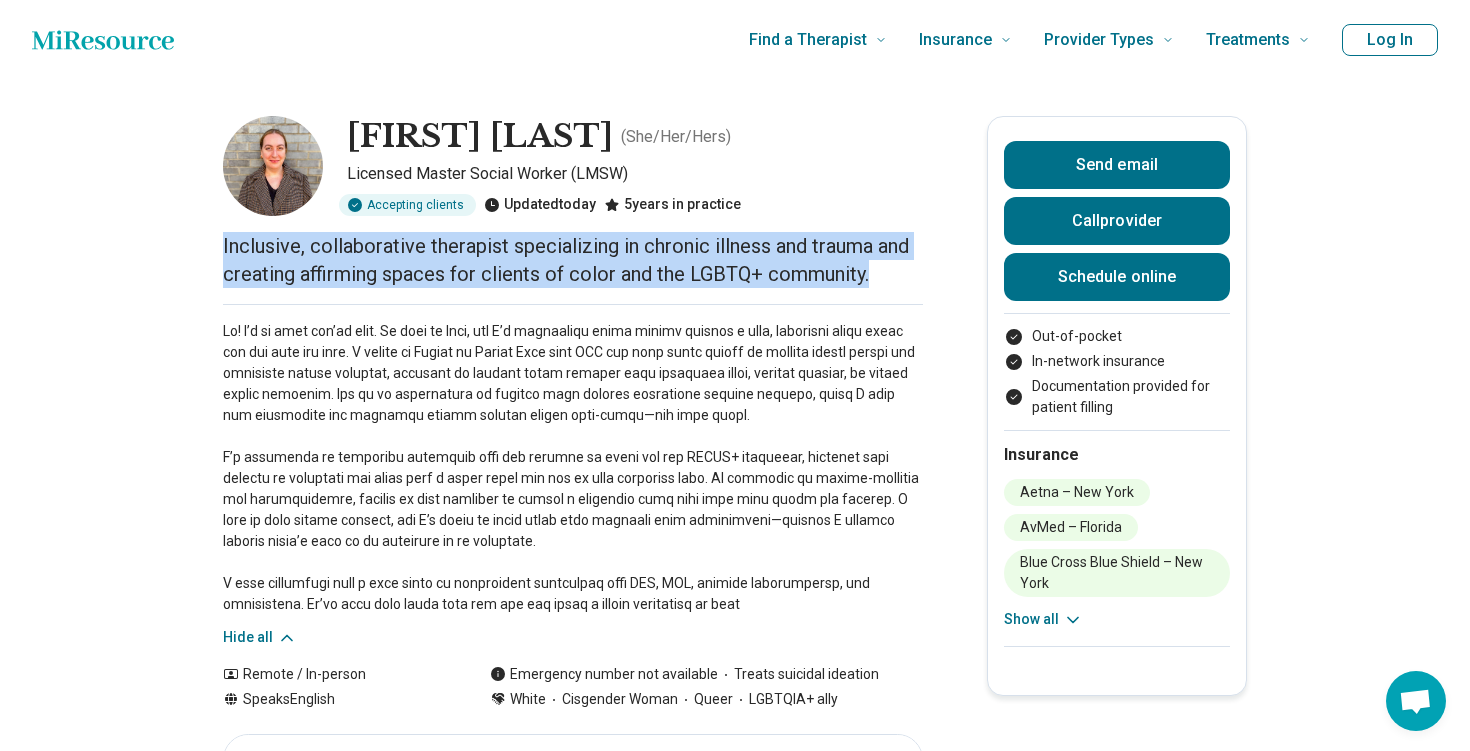 click 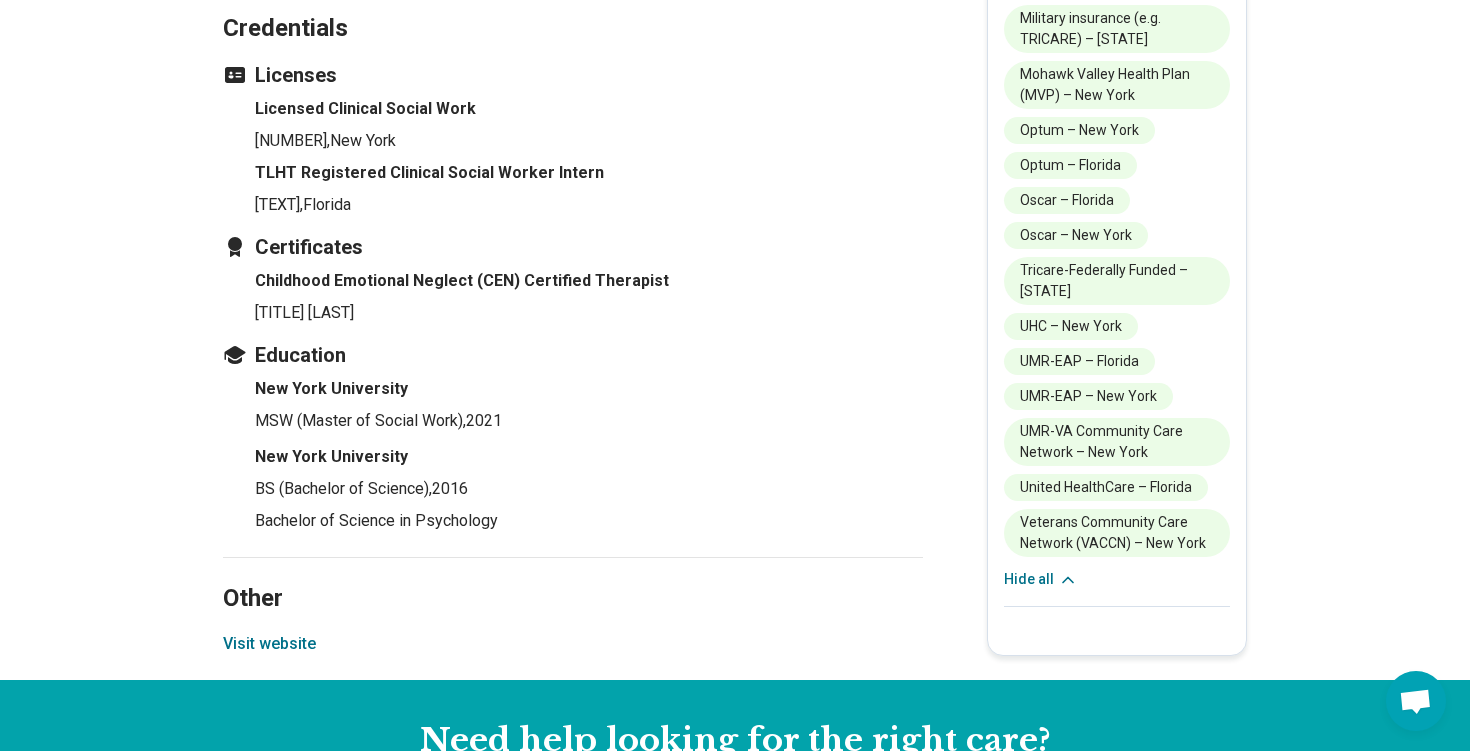 scroll, scrollTop: 2827, scrollLeft: 0, axis: vertical 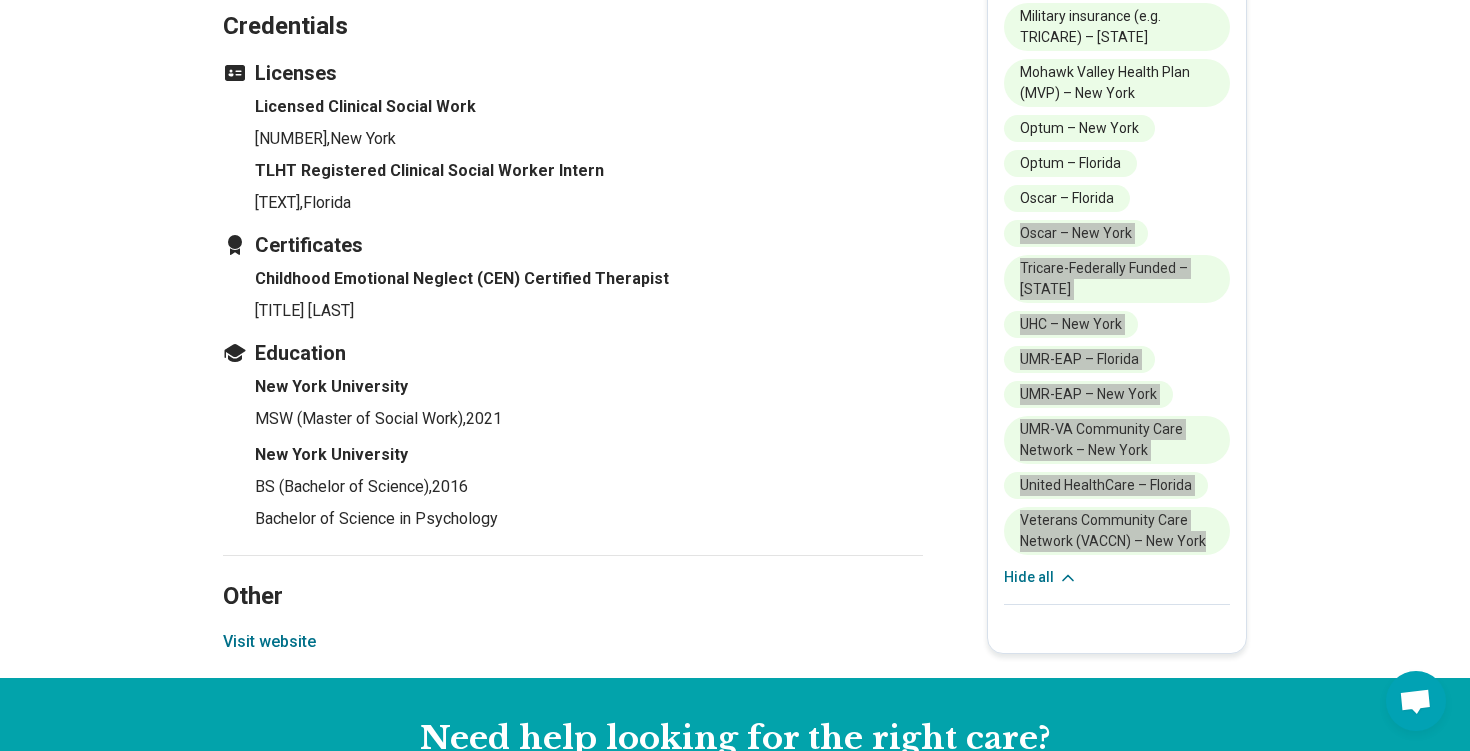 drag, startPoint x: 1211, startPoint y: 544, endPoint x: 1017, endPoint y: 222, distance: 375.92554 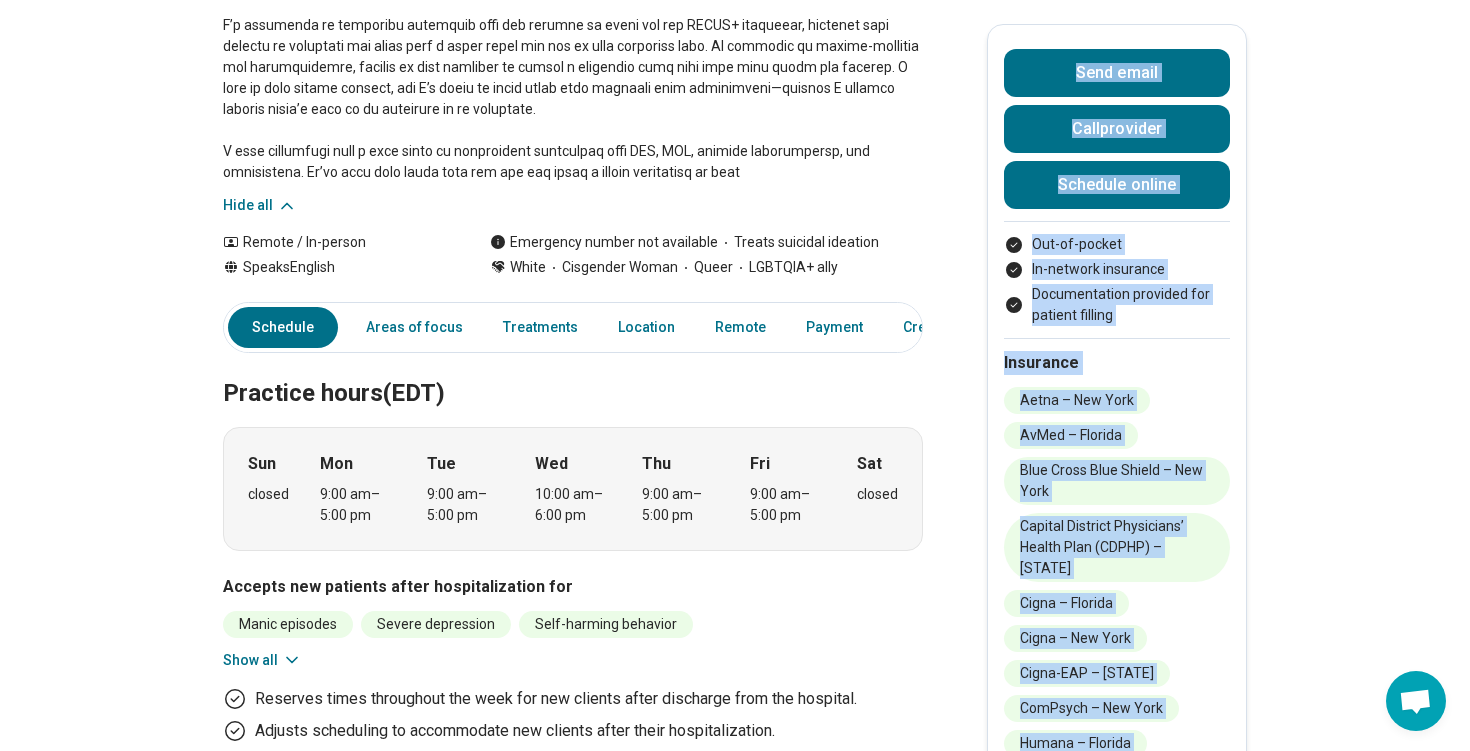 scroll, scrollTop: 324, scrollLeft: 0, axis: vertical 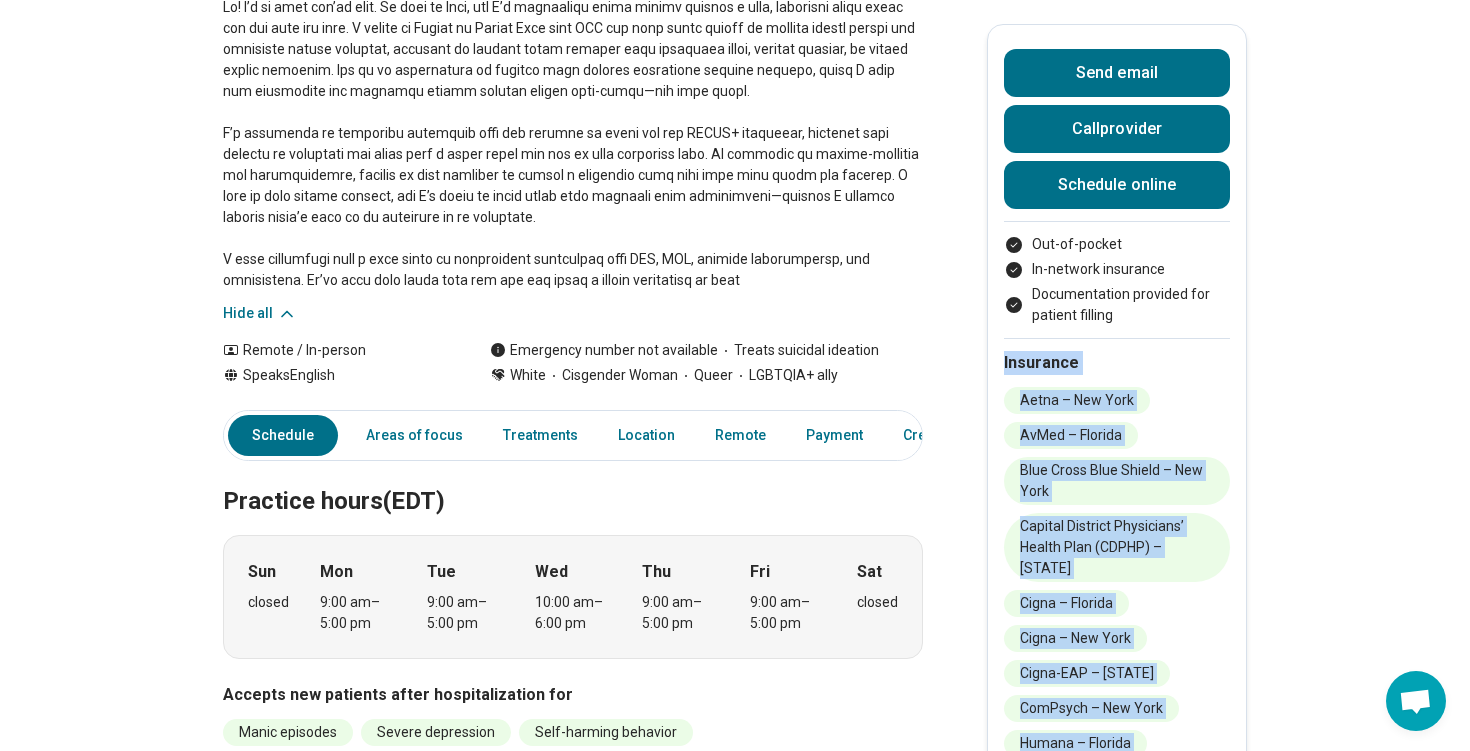 copy on "Insurance Aetna – [STATE] AvMed – [STATE] Blue Cross Blue Shield – [STATE] Capital District Physicians’ Health Plan (CDPHP) – [STATE] Cigna – [STATE] Cigna – [STATE] Cigna-EAP – [STATE] ComPsych – [STATE] Humana – [STATE] Humana – [STATE] Medicare – [STATE] Military insurance (e.g. TRICARE) – [STATE] Mohawk Valley Health Plan (MVP) – [STATE] Optum – [STATE] Optum – [STATE] Oscar – [STATE] Oscar – [STATE] UHC – [STATE]" 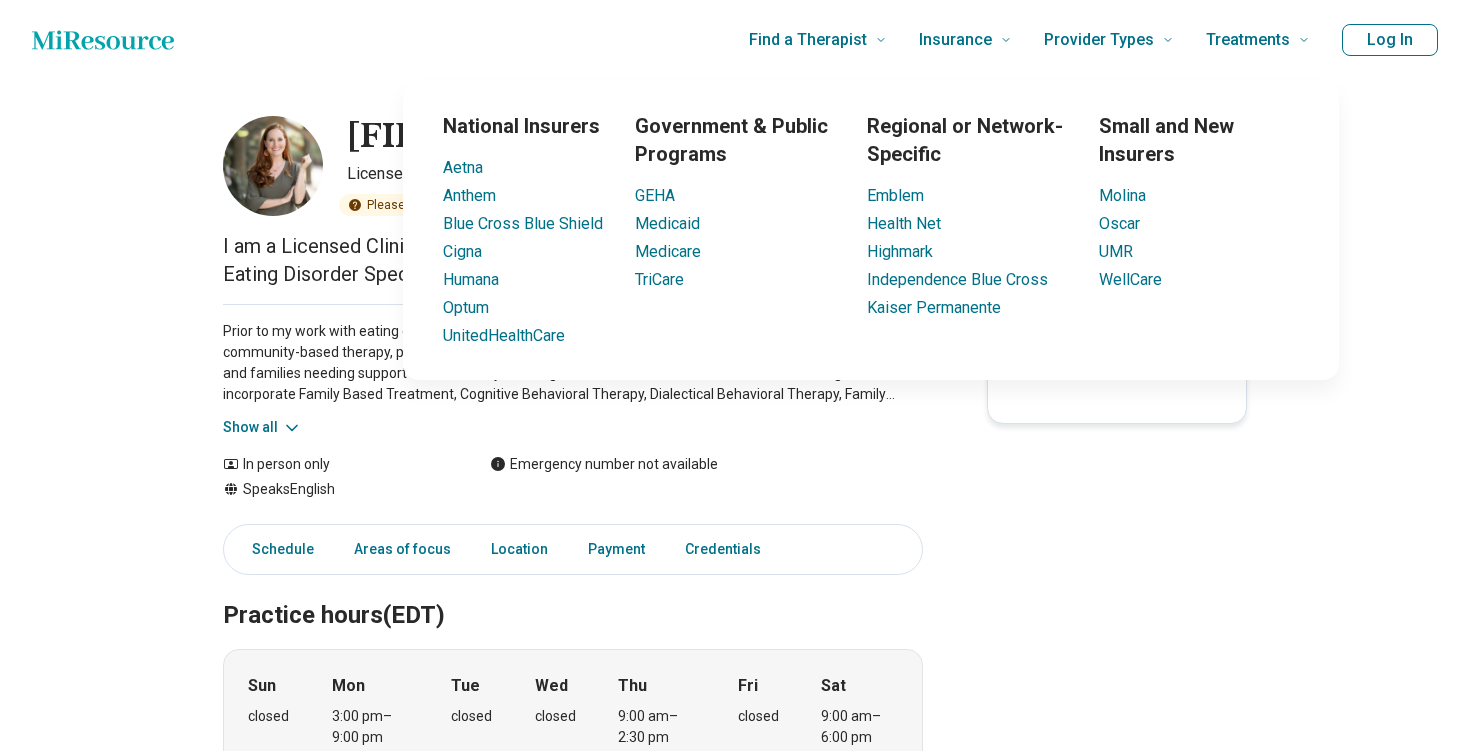scroll, scrollTop: 0, scrollLeft: 0, axis: both 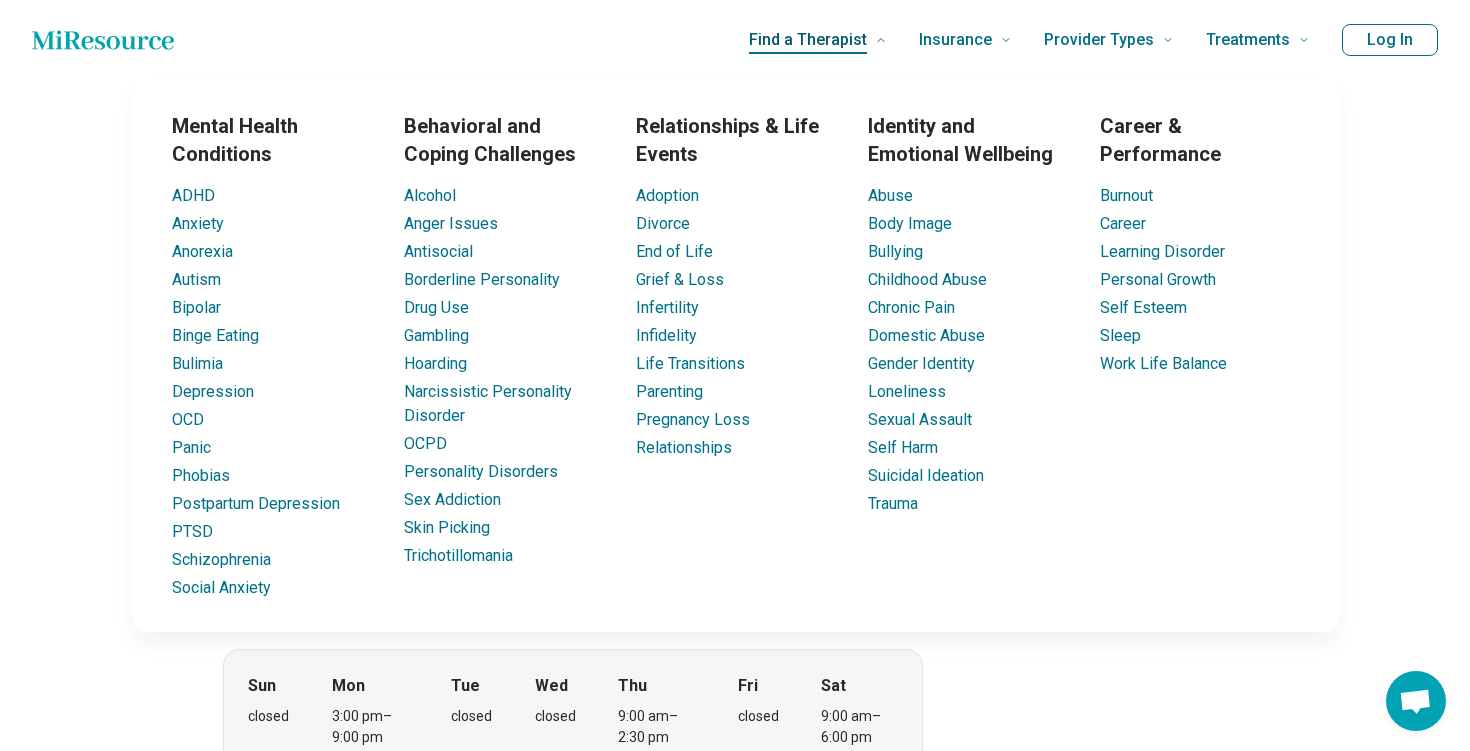 click on "Find a Therapist" at bounding box center (818, 40) 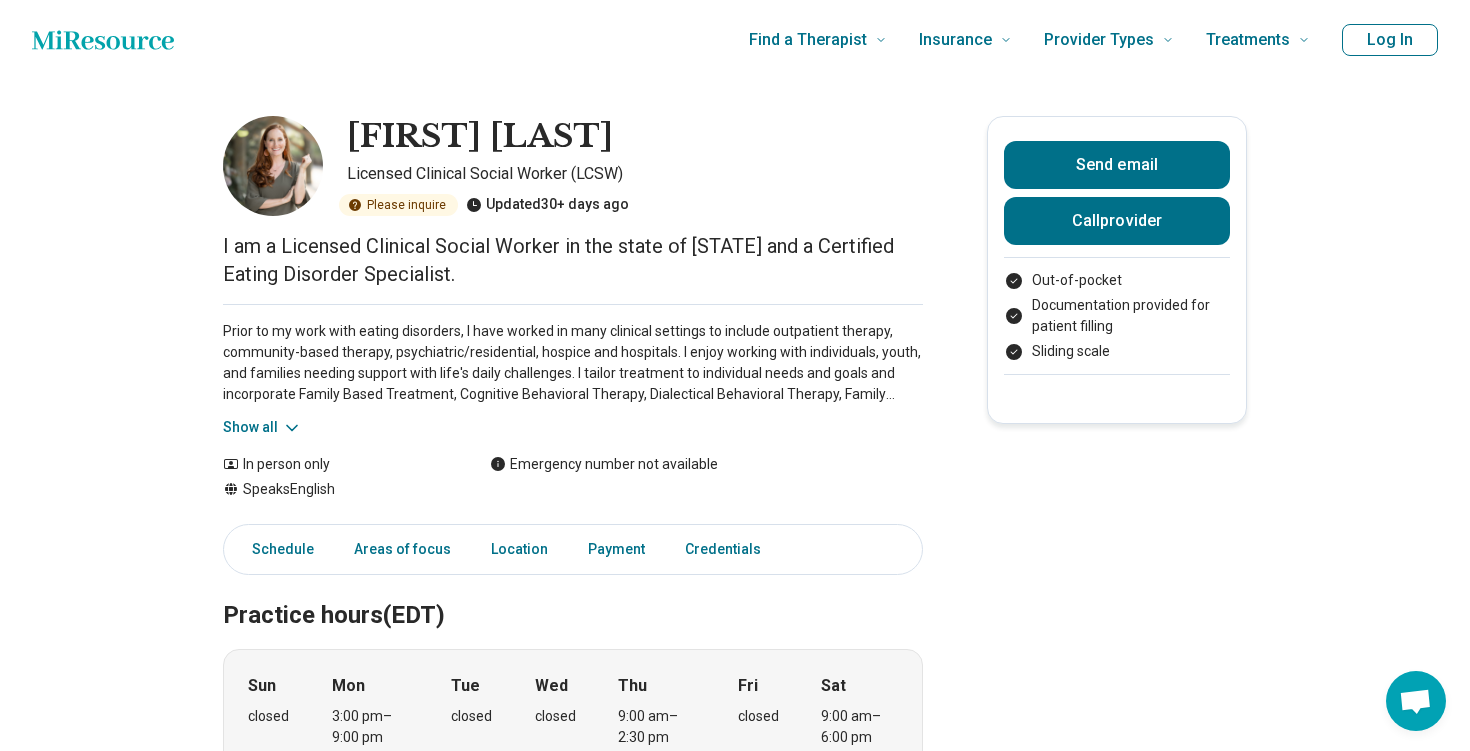 click 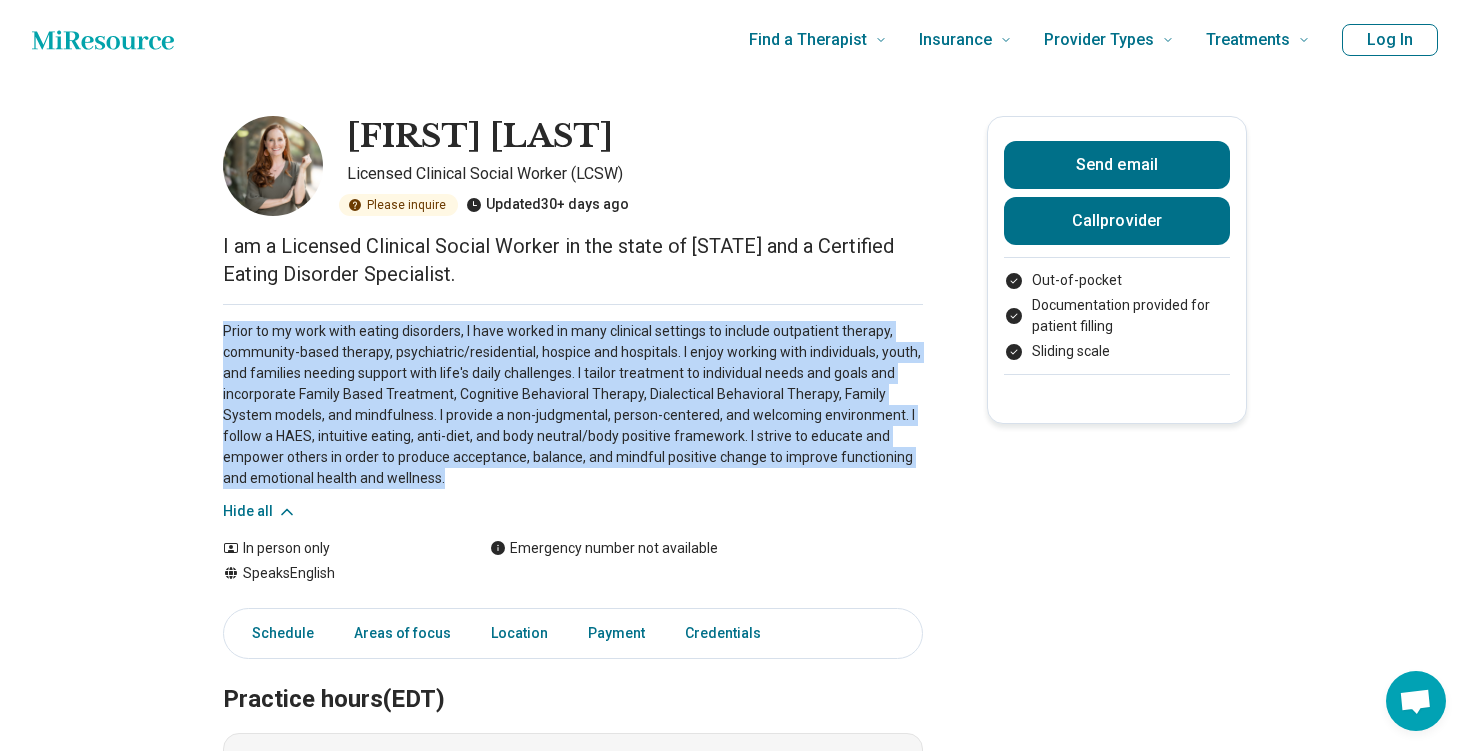 drag, startPoint x: 217, startPoint y: 328, endPoint x: 446, endPoint y: 479, distance: 274.30276 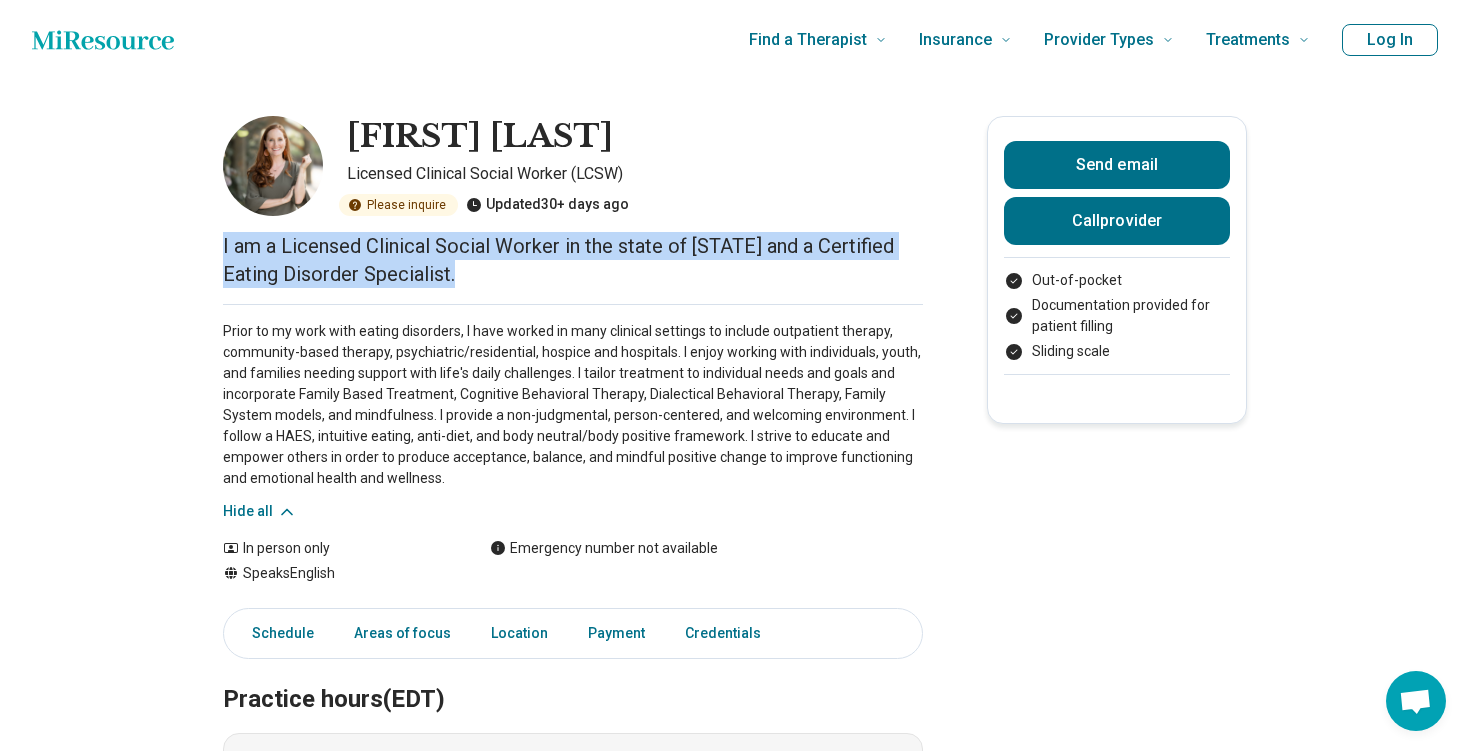 drag, startPoint x: 242, startPoint y: 242, endPoint x: 534, endPoint y: 267, distance: 293.06824 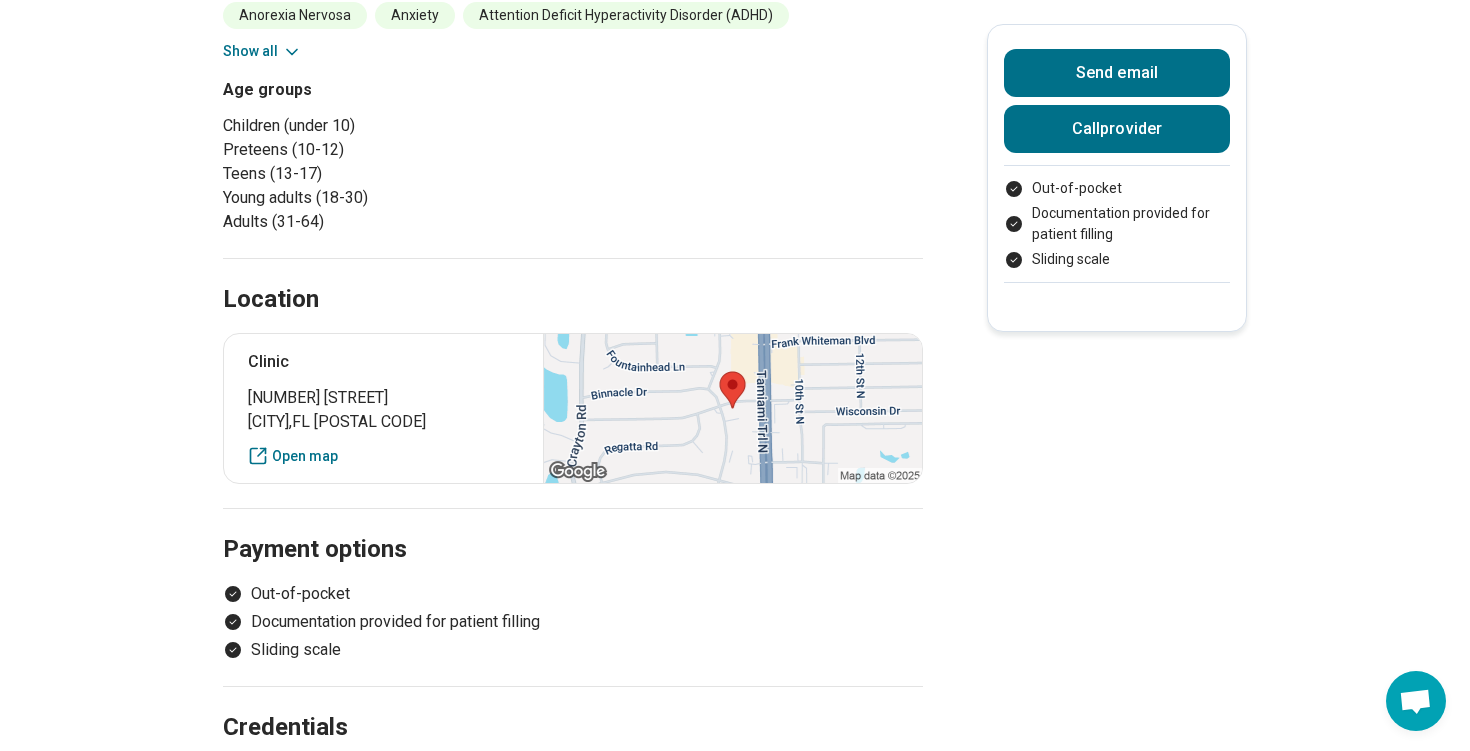 scroll, scrollTop: 1000, scrollLeft: 0, axis: vertical 